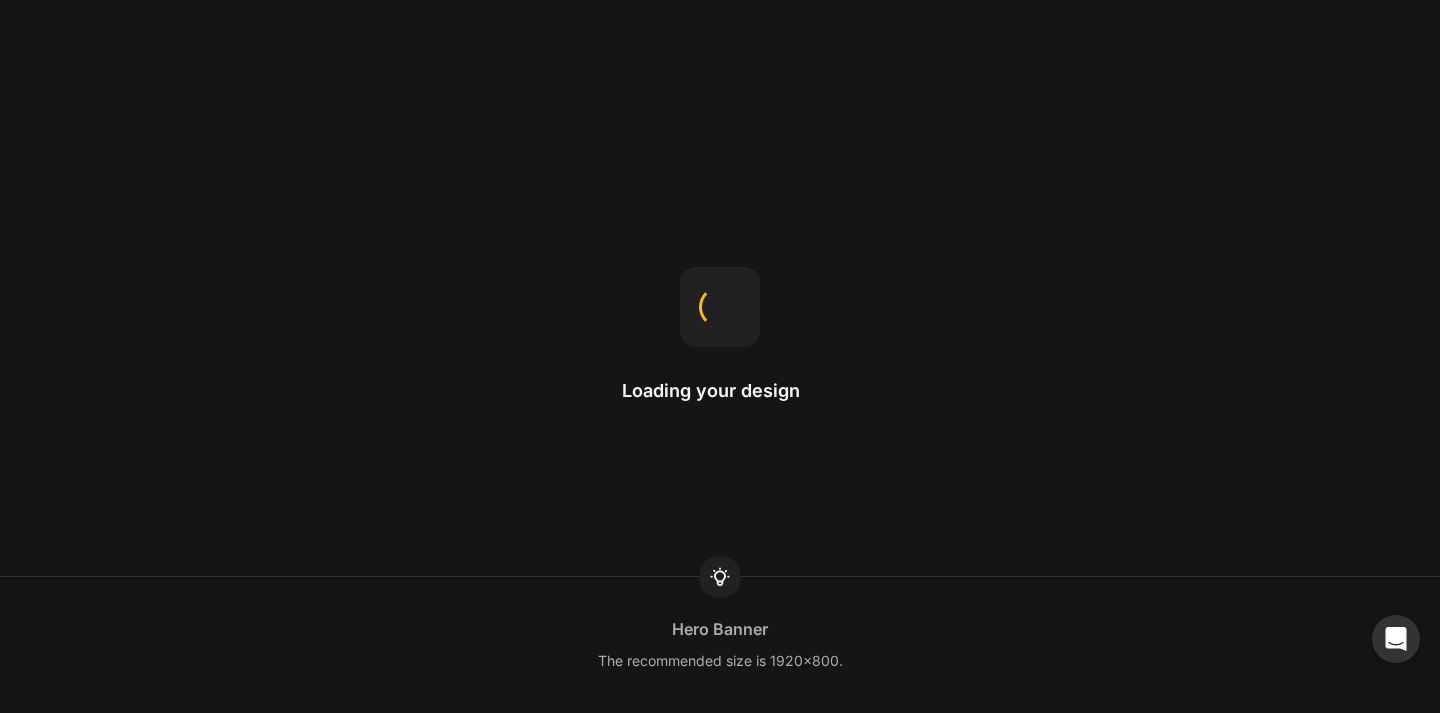 scroll, scrollTop: 0, scrollLeft: 0, axis: both 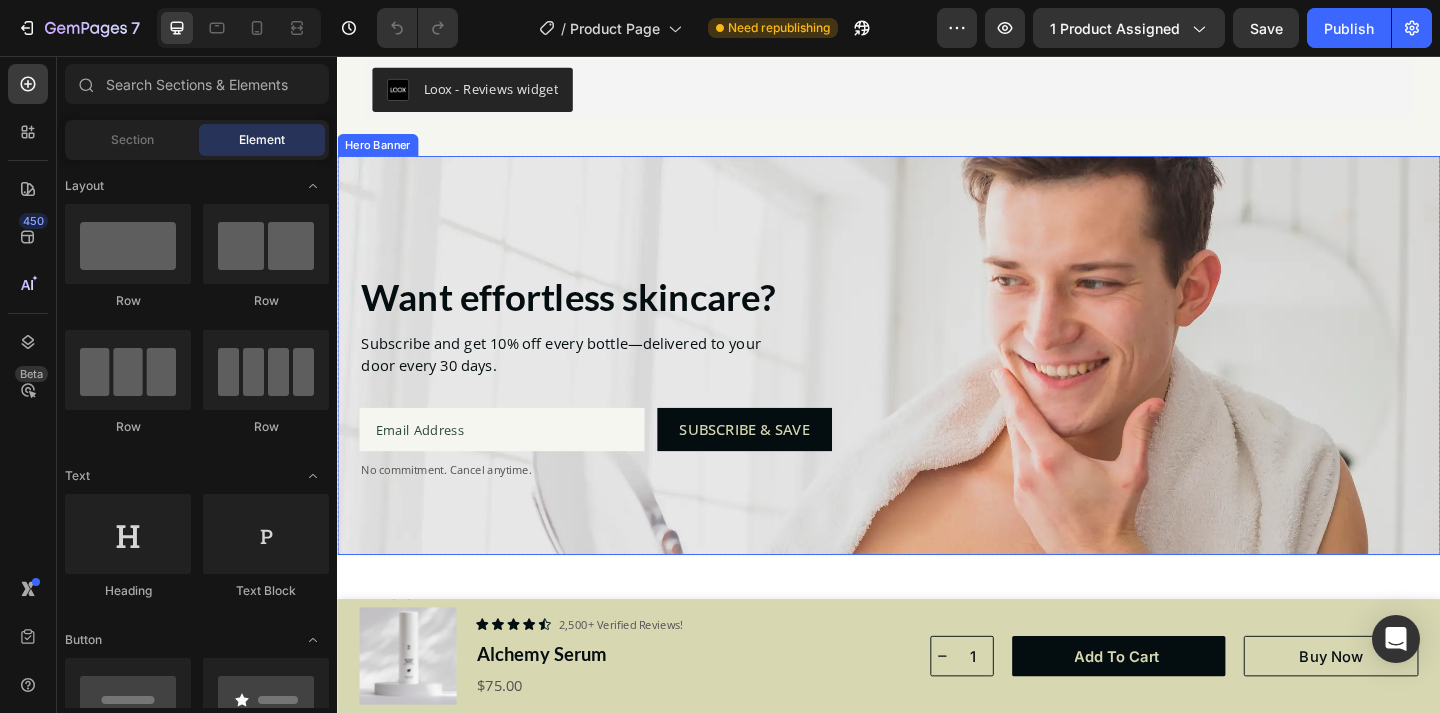 click on "Want effortless skincare? Heading Want effortless skincare? Heading Subscribe and get 15% off every bottle—delivered to your door every 30 days. Text Block Subscribe and get 10% off every bottle—delivered to your door every 30 days. Text Block Email Field Subscribe & Save Submit Button Row Newsletter No commitment. Cancel anytime. Text Block No commitment. Cancel anytime. Text Block" at bounding box center [937, 357] 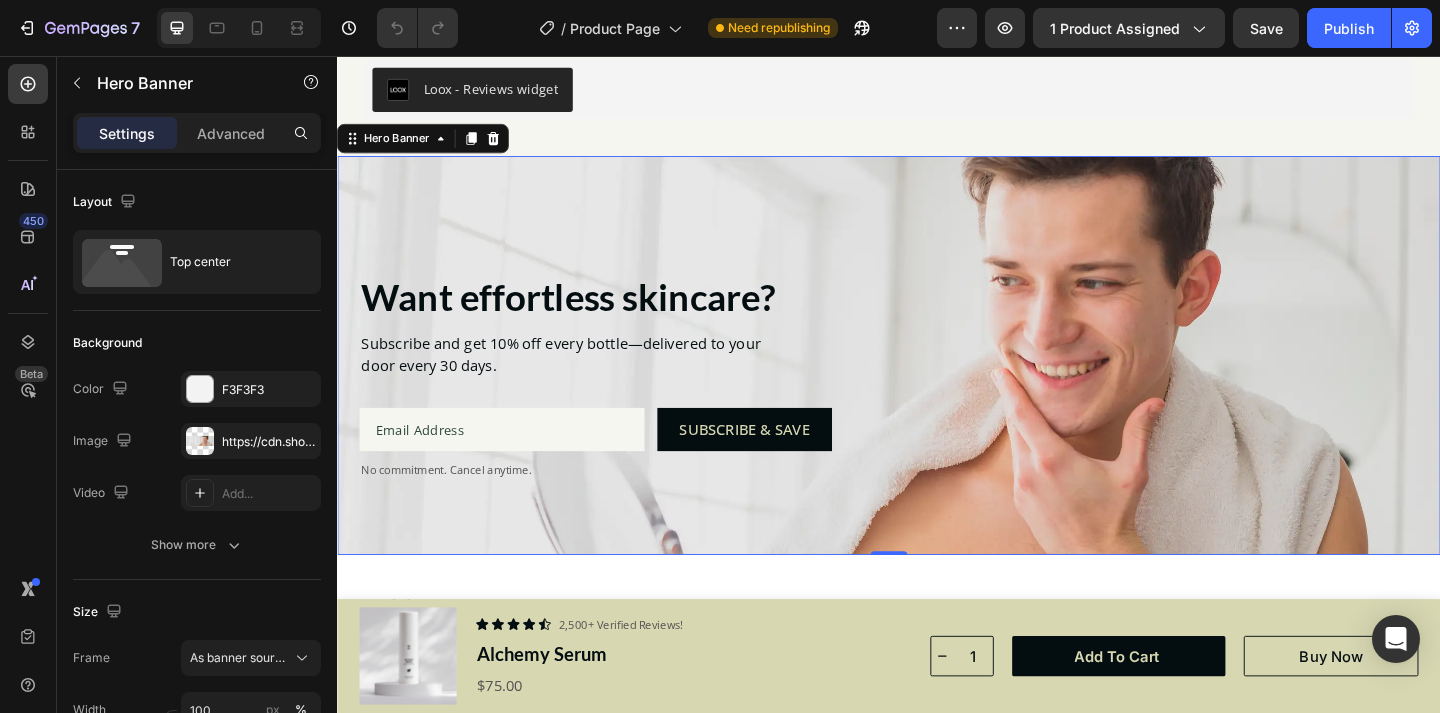 click on "Want effortless skincare? Heading Want effortless skincare? Heading Subscribe and get 15% off every bottle—delivered to your door every 30 days. Text Block Subscribe and get 10% off every bottle—delivered to your door every 30 days. Text Block Email Field Subscribe & Save Submit Button Row Newsletter No commitment. Cancel anytime. Text Block No commitment. Cancel anytime. Text Block" at bounding box center [937, 357] 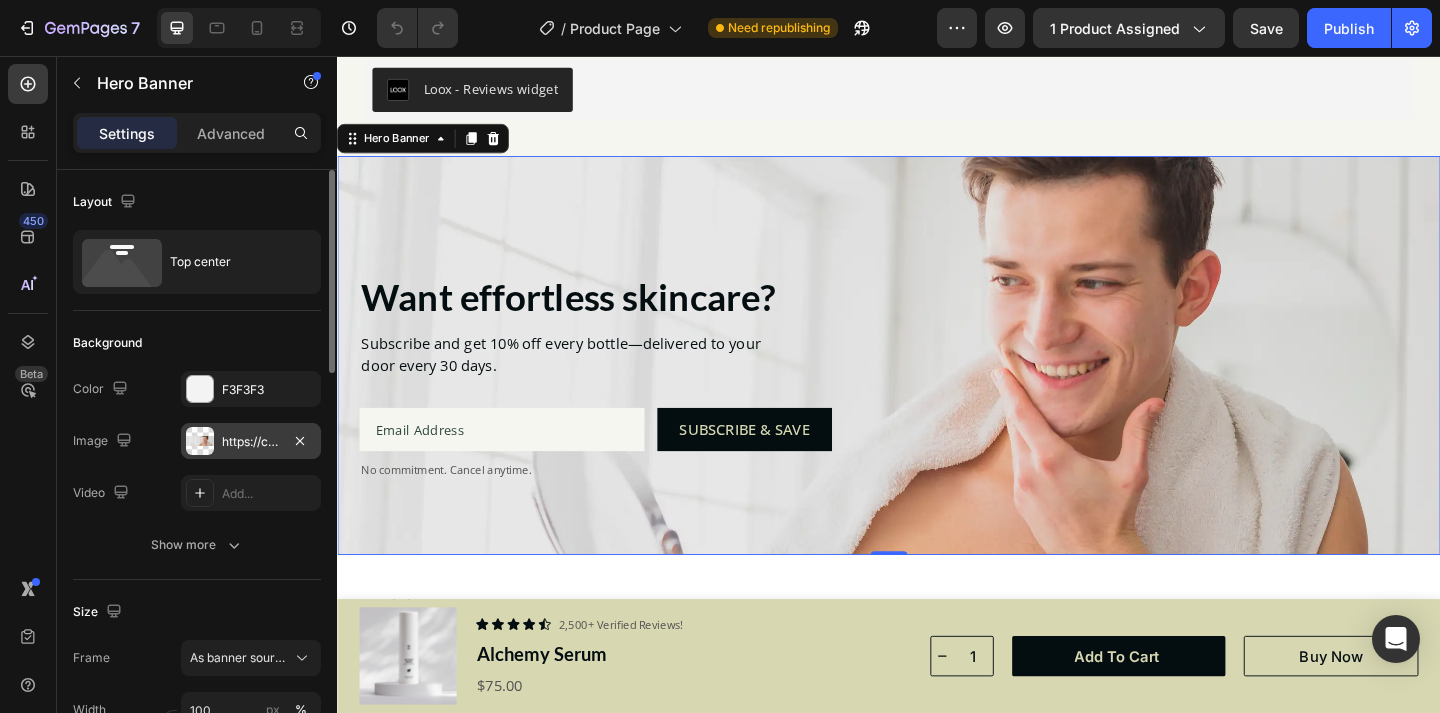 click on "https://cdn.shopify.com/s/files/1/0928/7096/7667/files/gempages_570278955106435911-03844ddf-cda4-4207-a1c6-cb7163754988.webp" at bounding box center [251, 442] 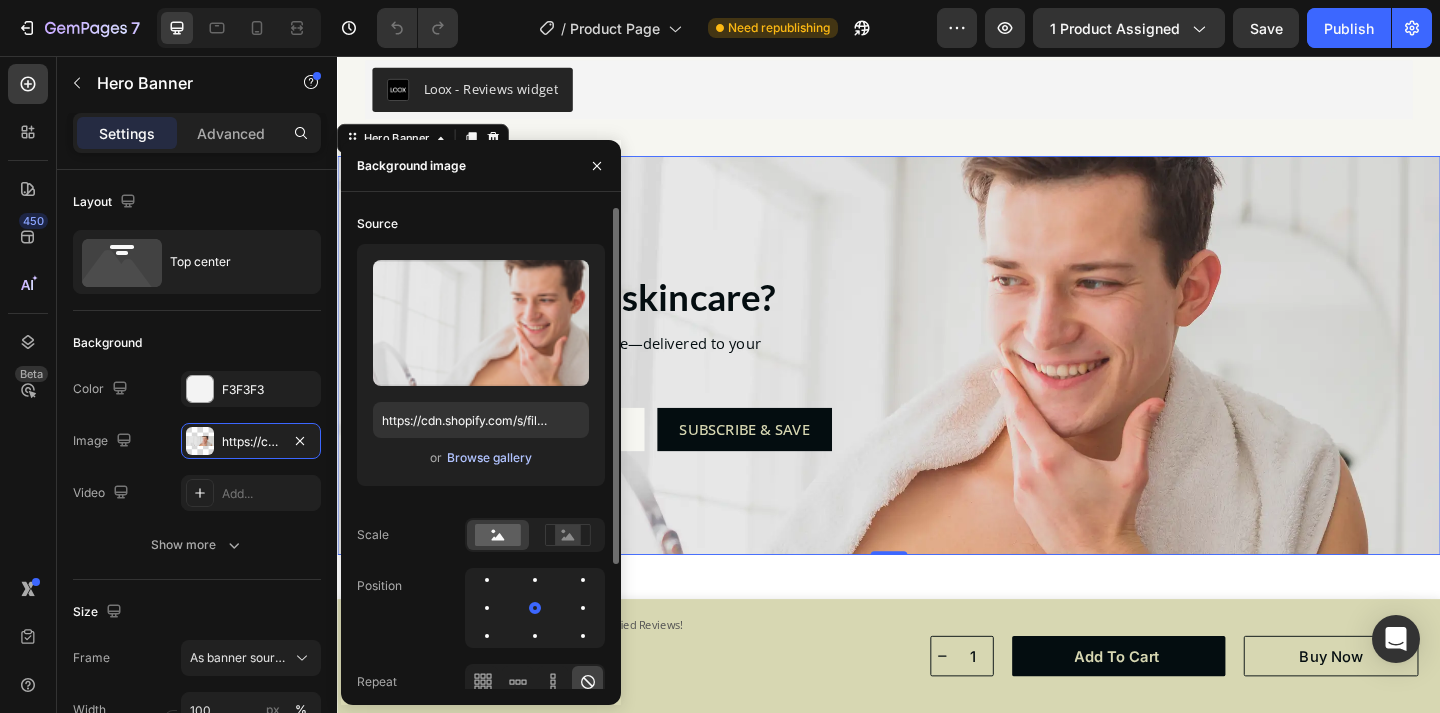 click on "Browse gallery" at bounding box center [489, 458] 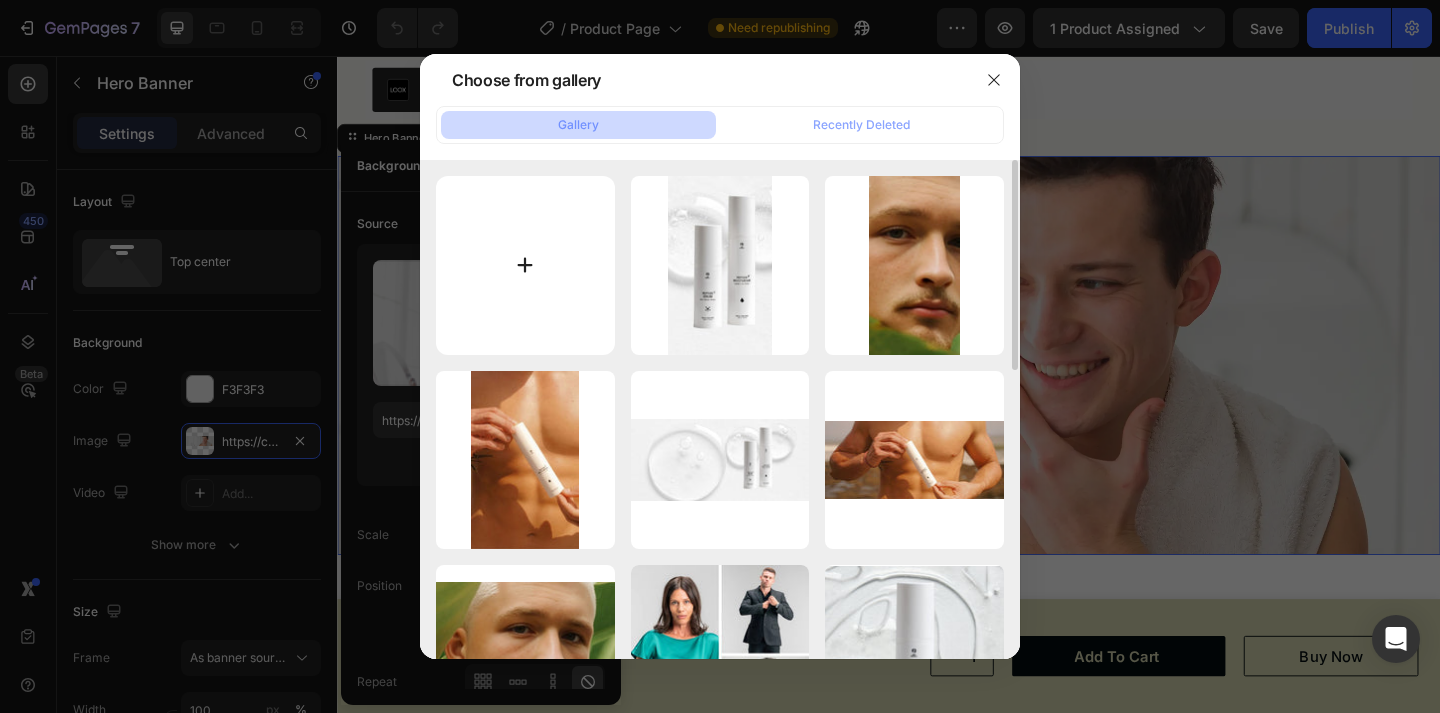 click at bounding box center (525, 265) 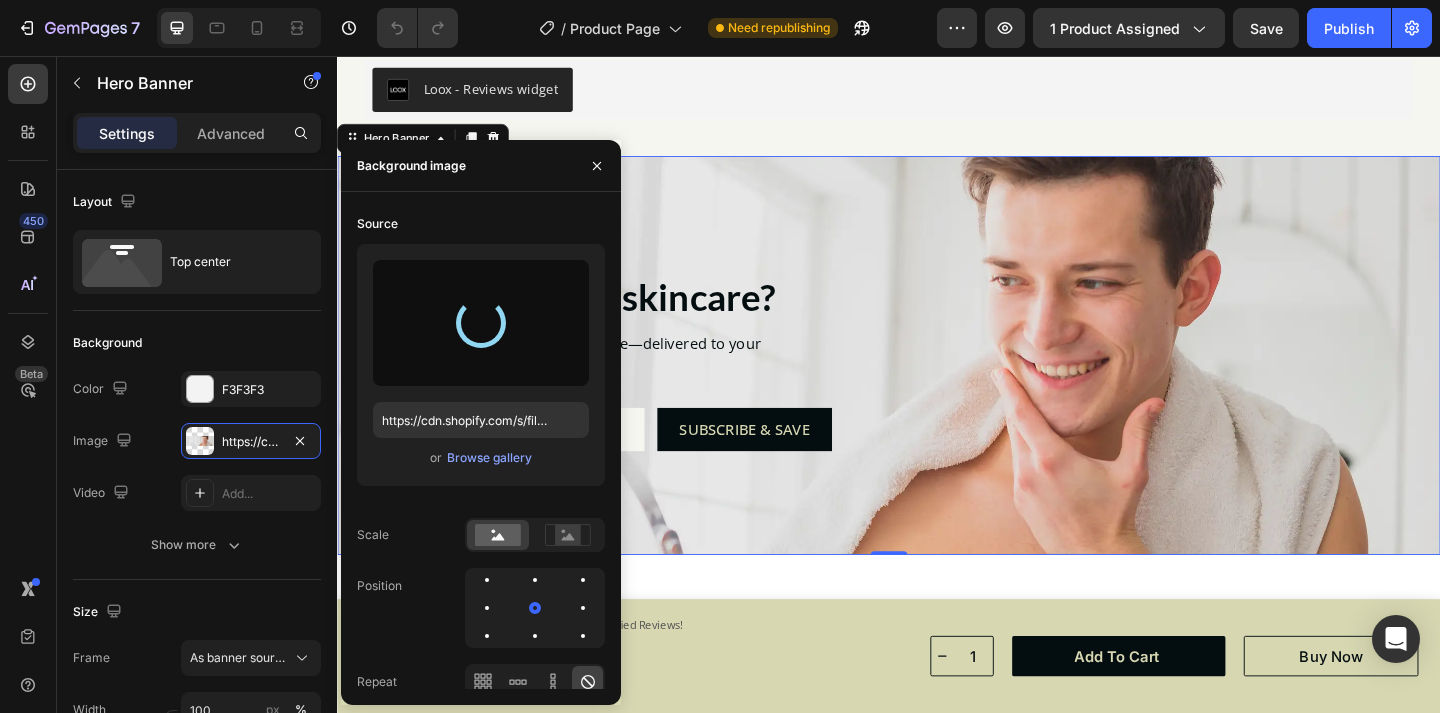 type on "https://cdn.shopify.com/s/files/1/0928/7096/7667/files/gempages_570278955106435911-3a51beb2-08b3-4716-8f83-26eaa3f831e6.png" 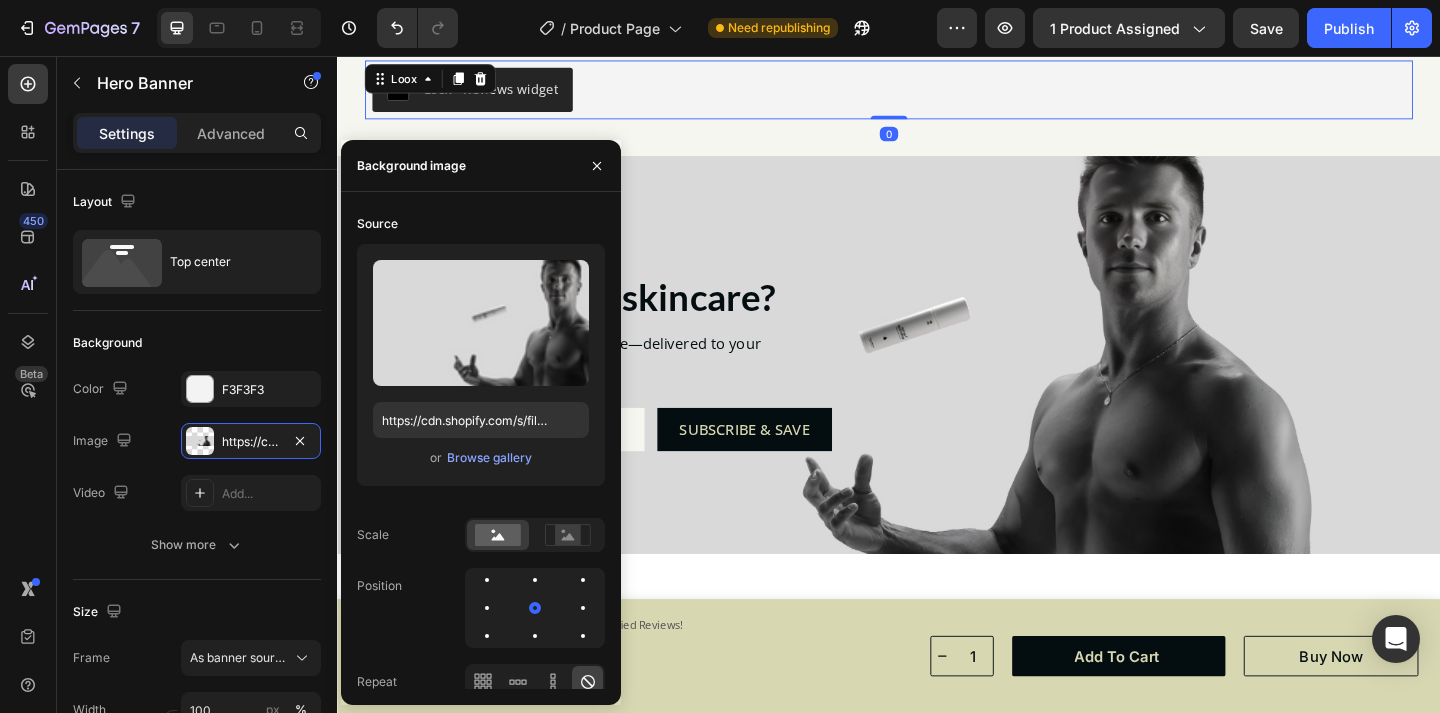 click on "Loox - Reviews widget" at bounding box center [937, 93] 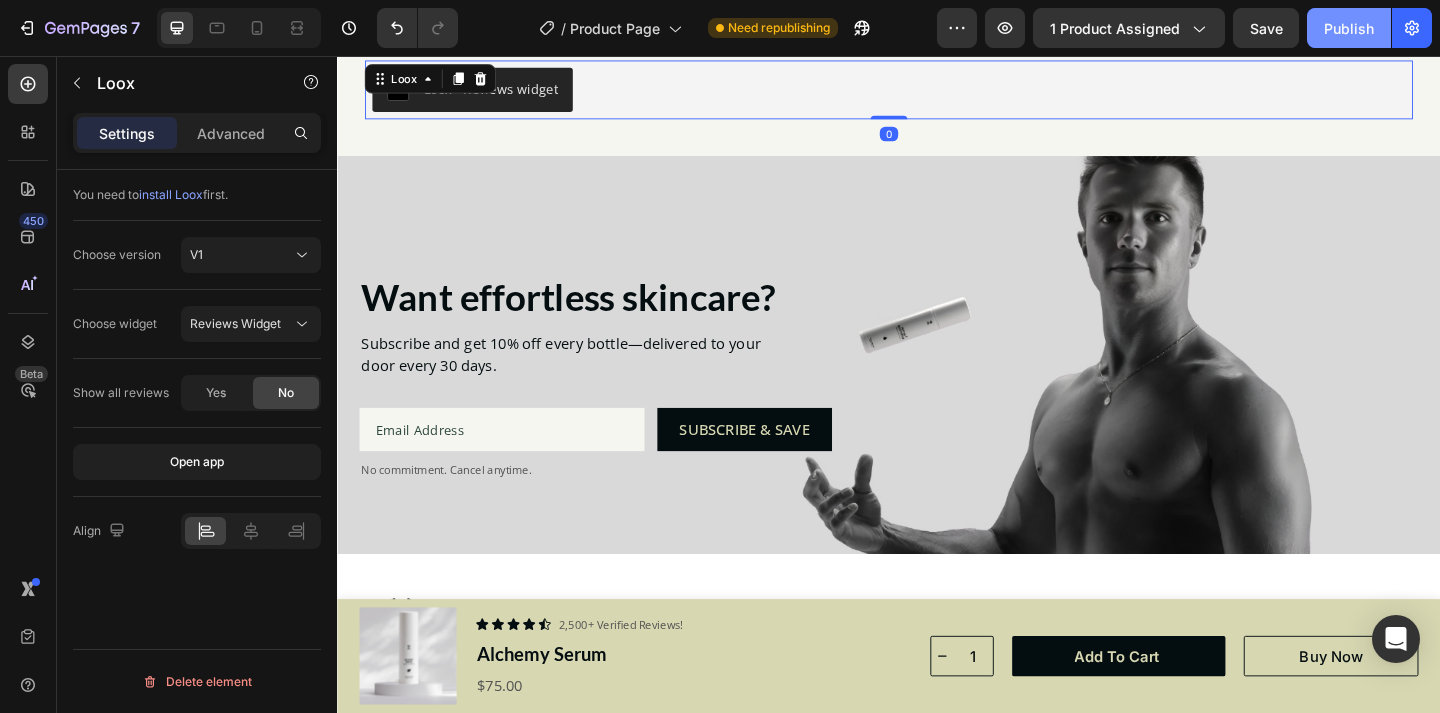 click on "Publish" 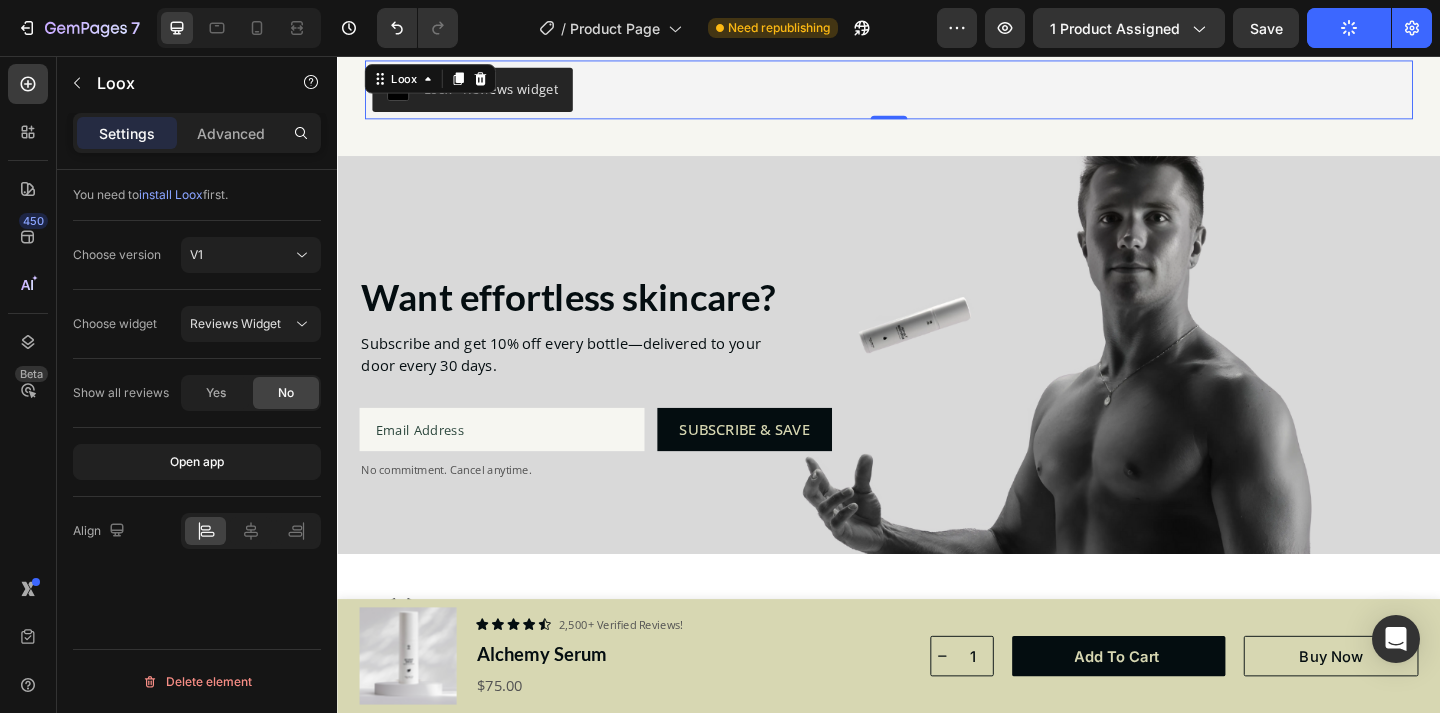 click on "/  Product Page Need republishing" 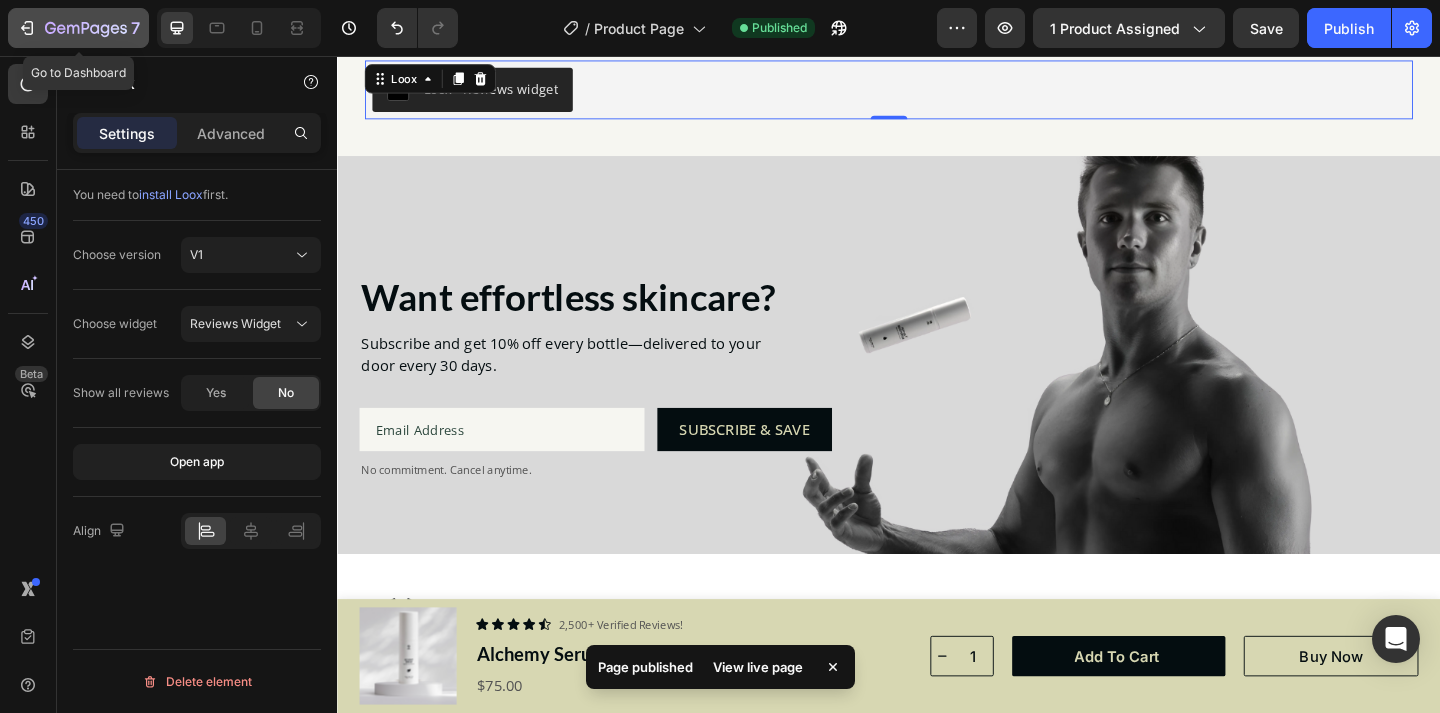click 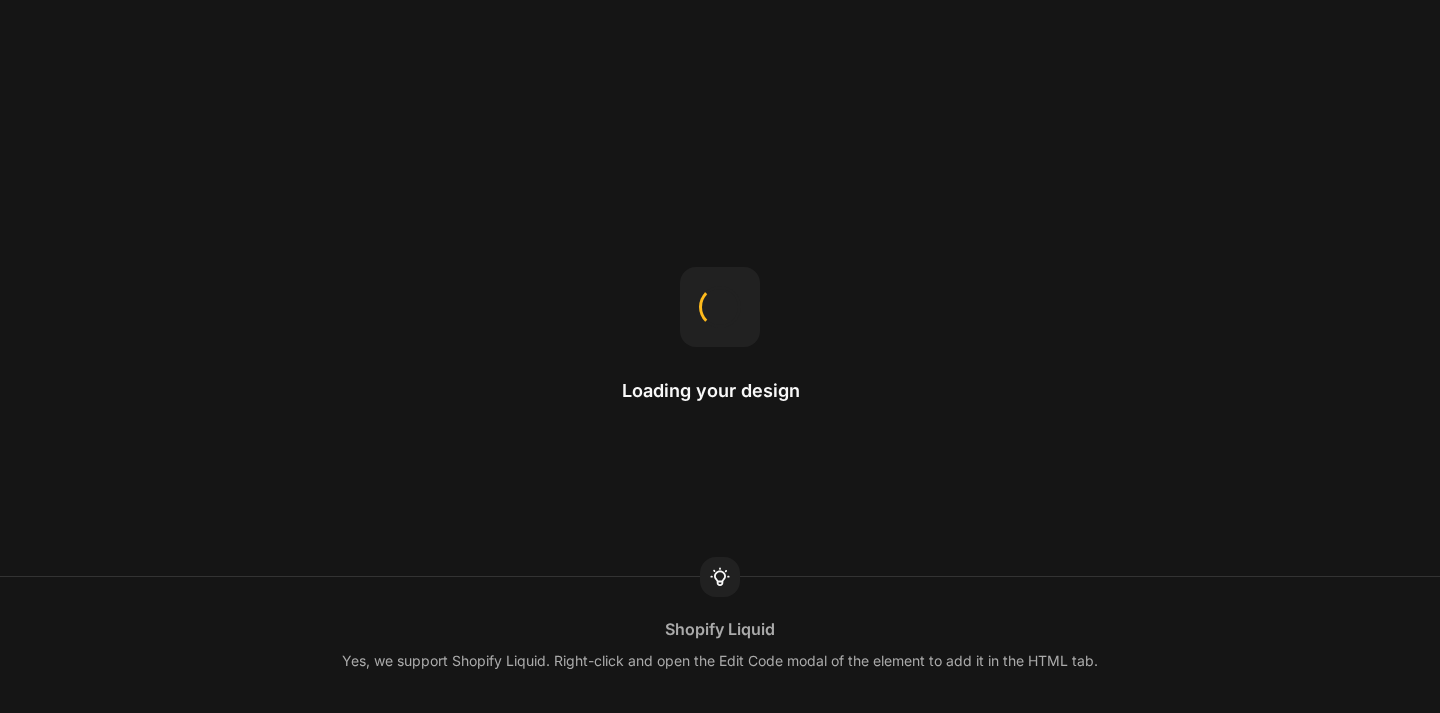 scroll, scrollTop: 0, scrollLeft: 0, axis: both 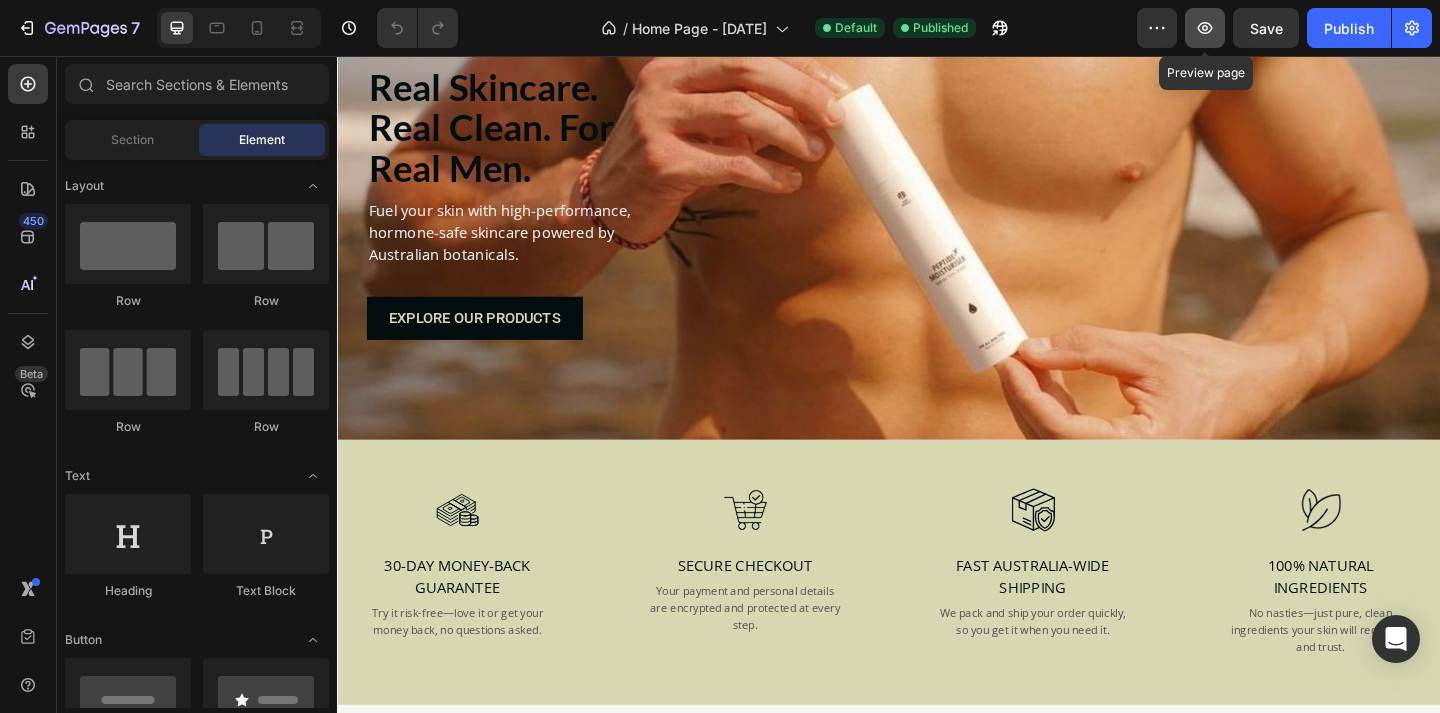 click 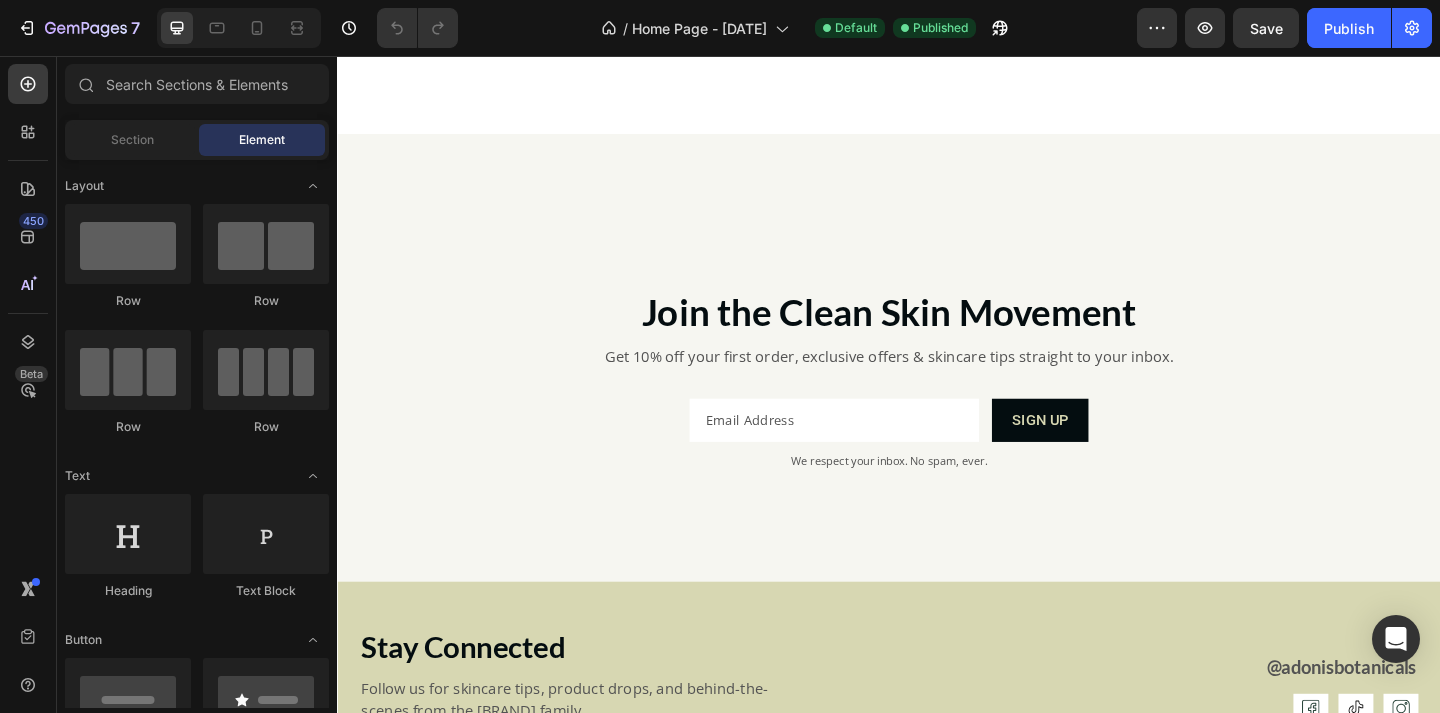 scroll, scrollTop: 6163, scrollLeft: 0, axis: vertical 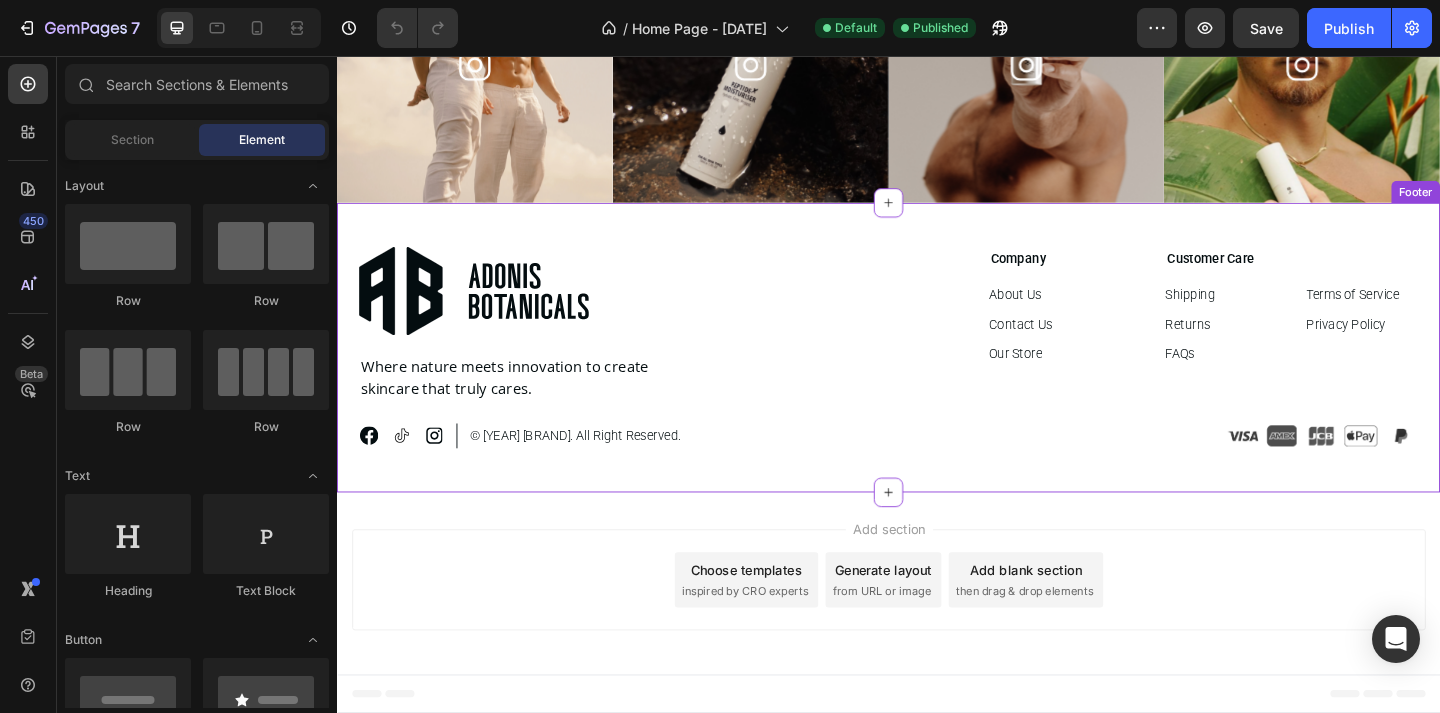 click 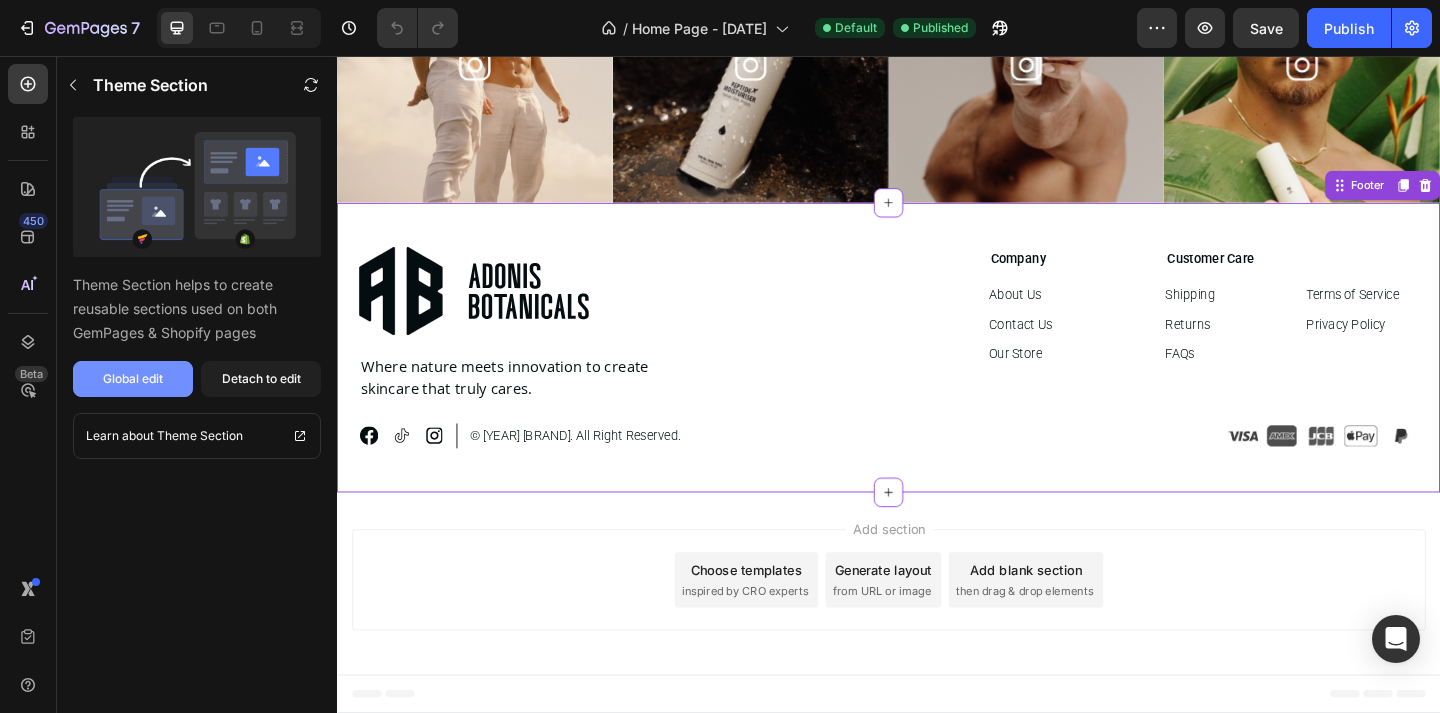 click on "Global edit" at bounding box center [133, 379] 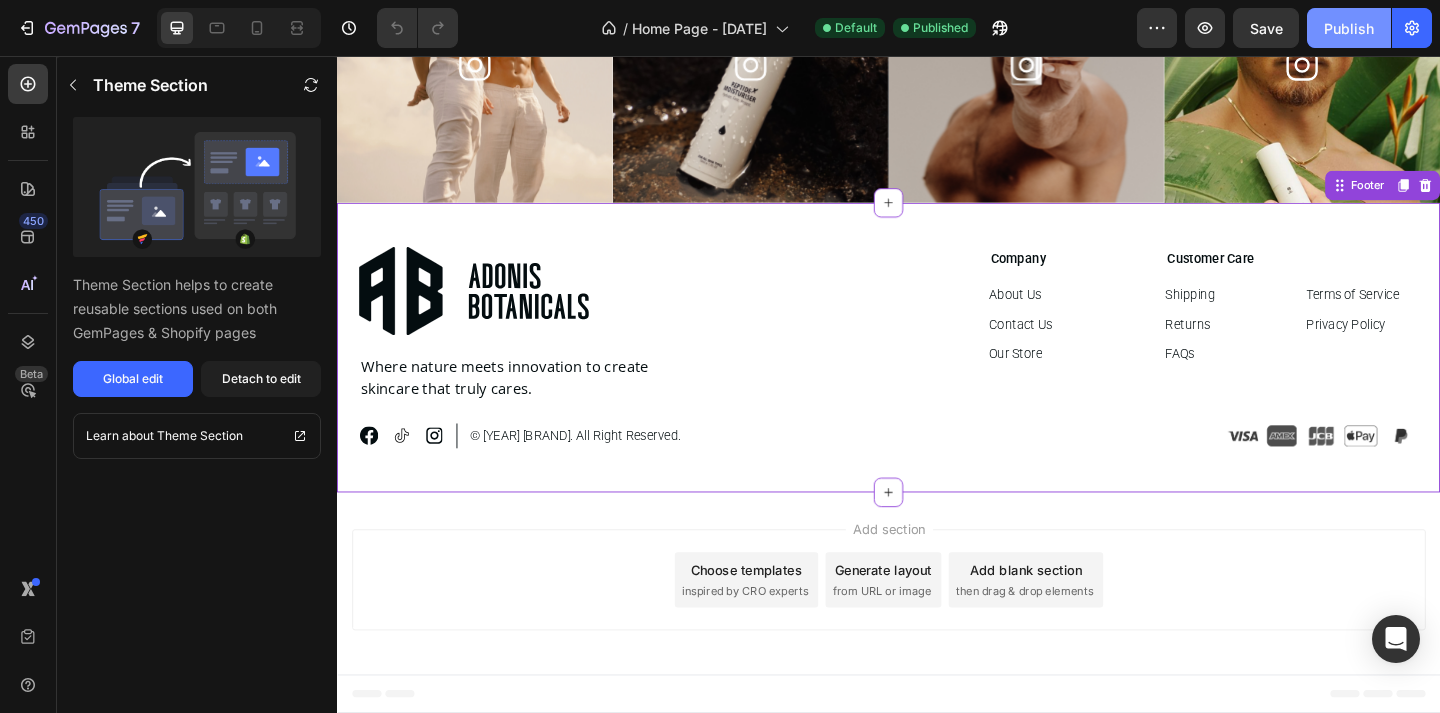 click on "Publish" at bounding box center (1349, 28) 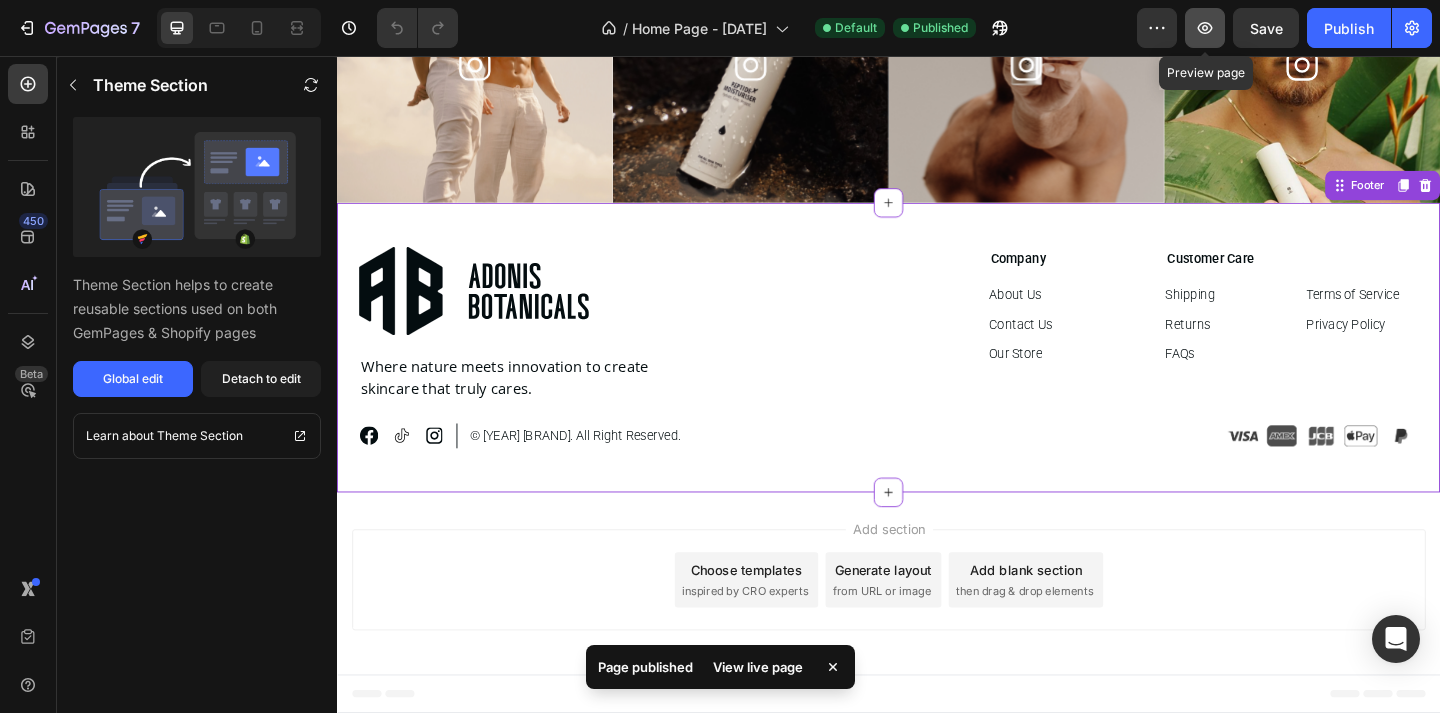 click 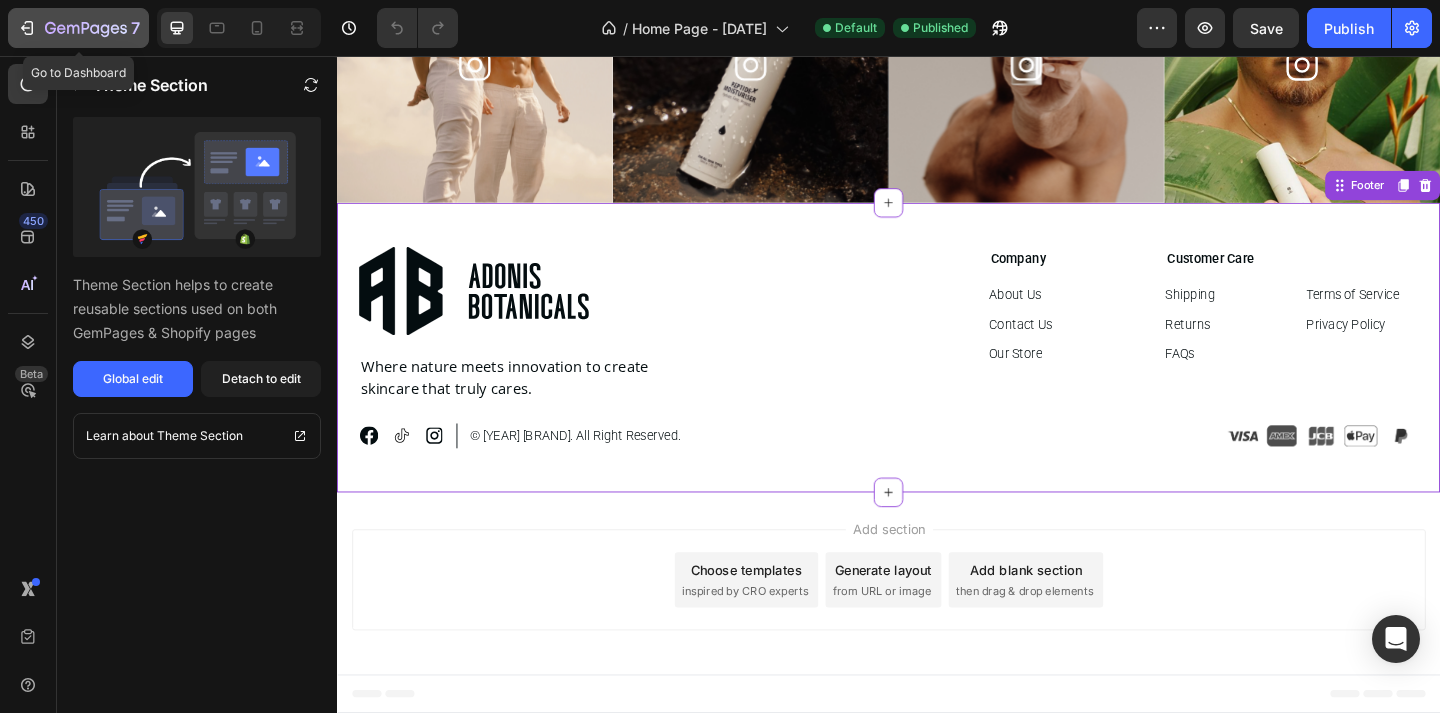 click 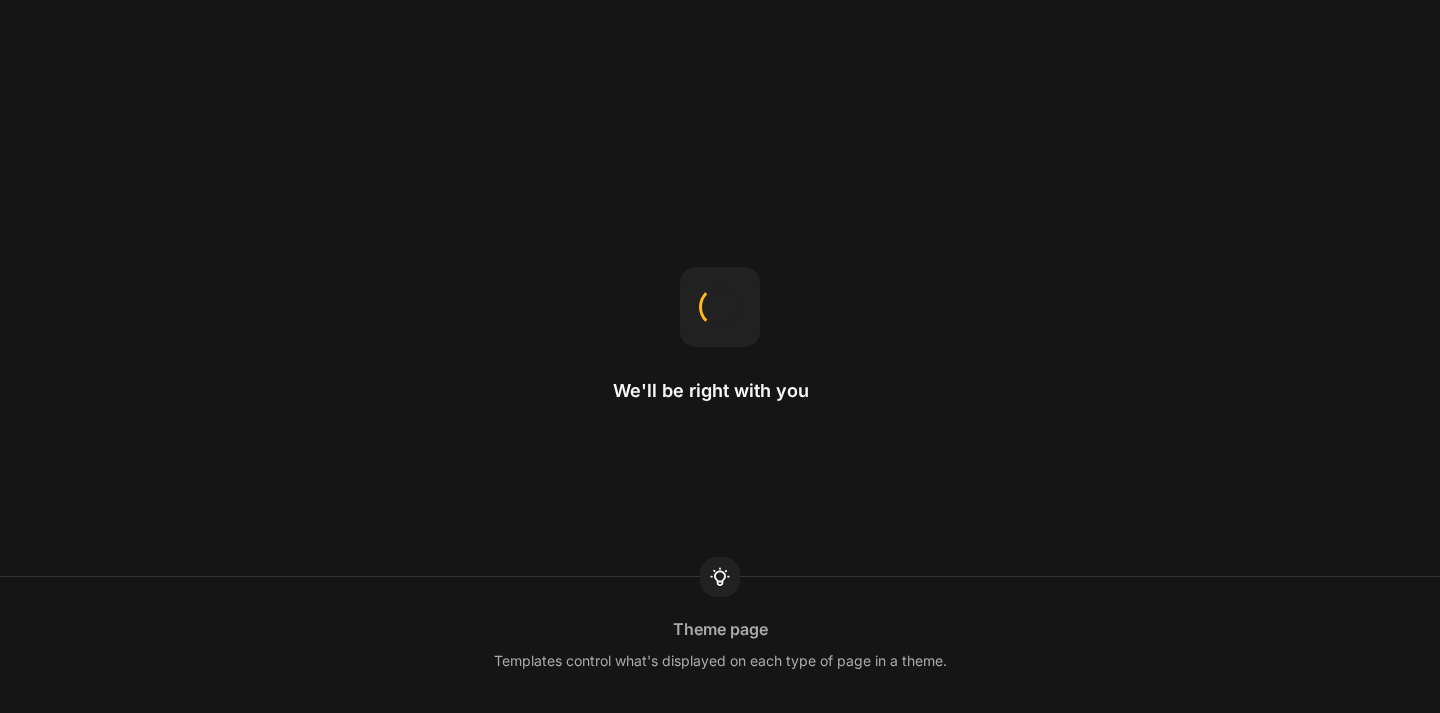 scroll, scrollTop: 0, scrollLeft: 0, axis: both 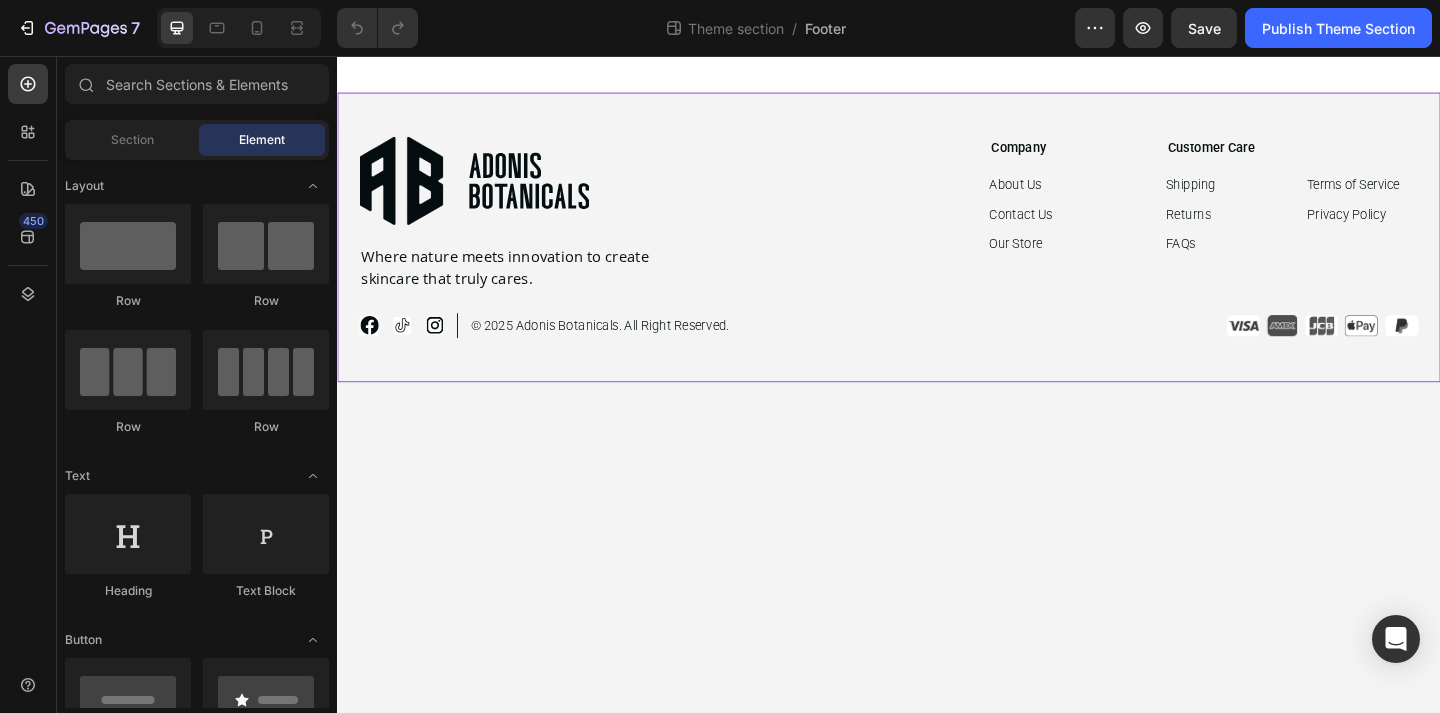 click 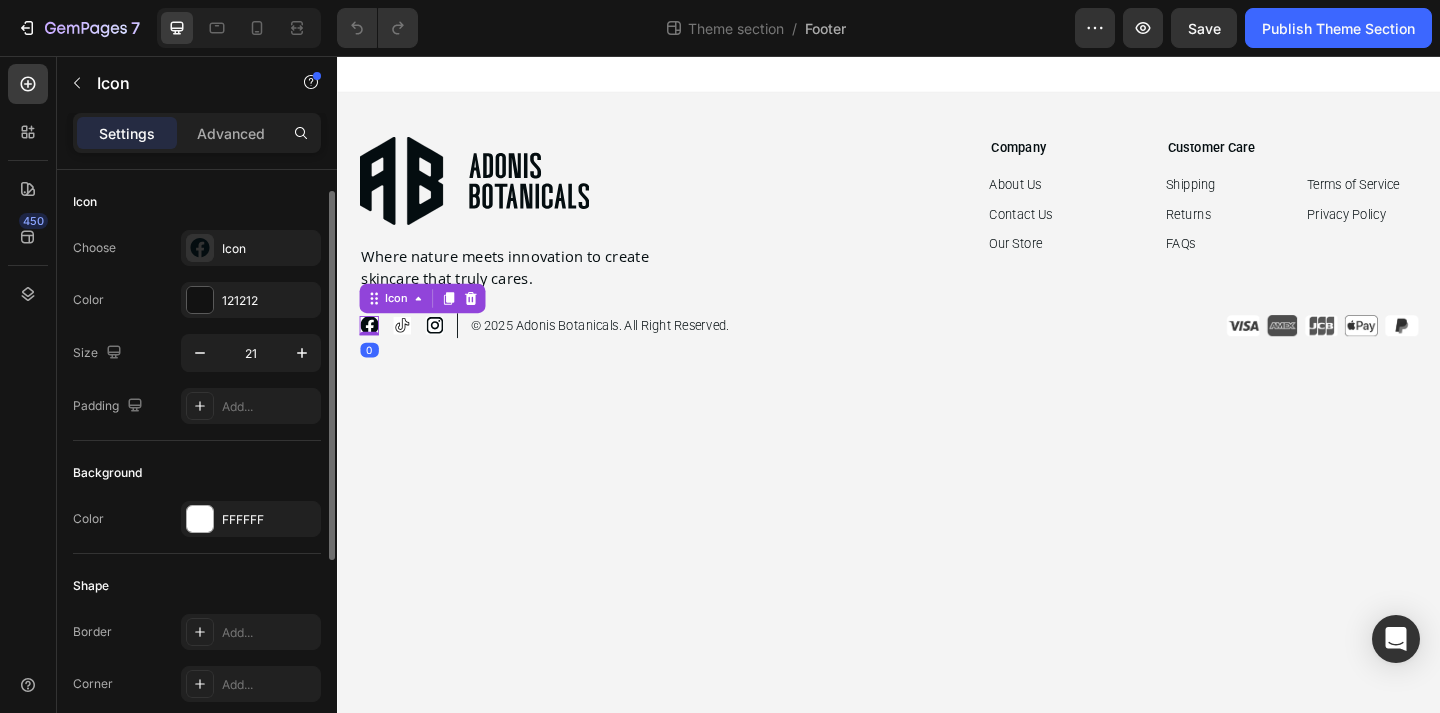scroll, scrollTop: 375, scrollLeft: 0, axis: vertical 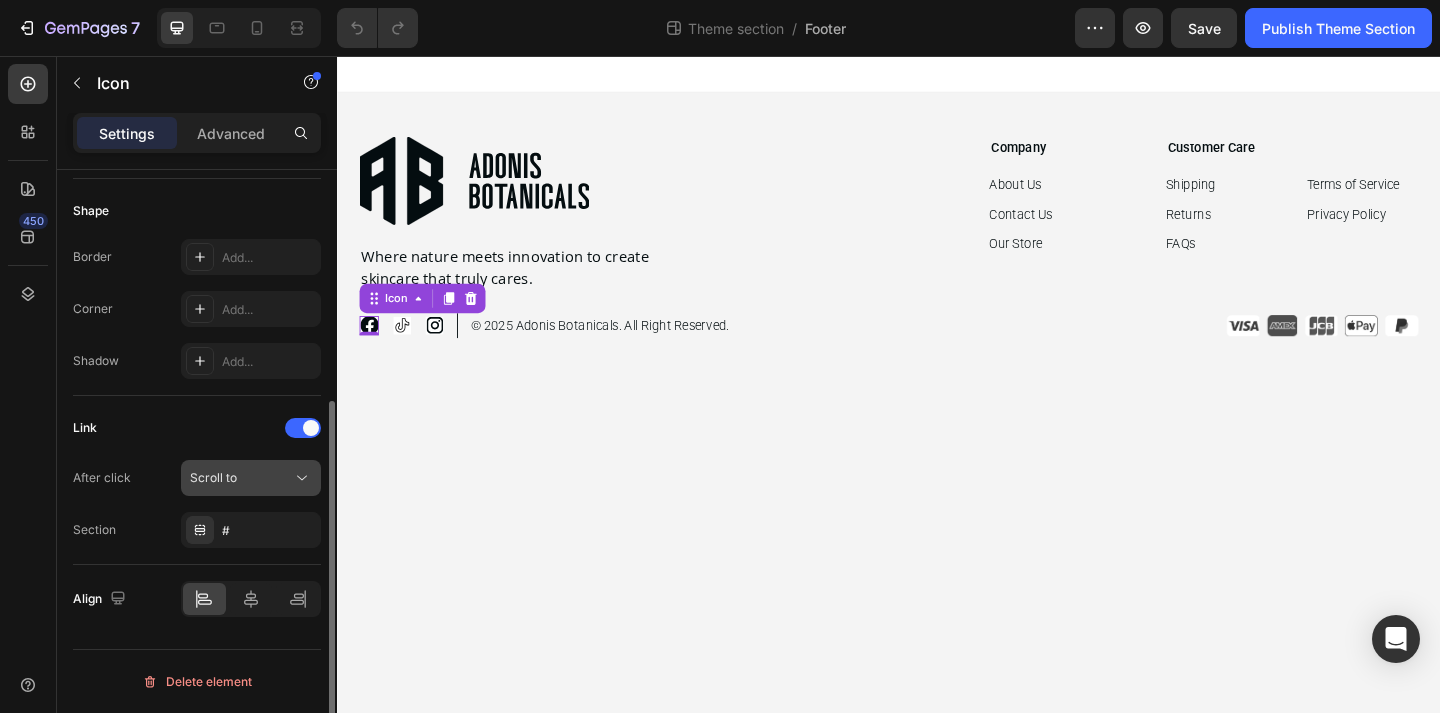 click on "Scroll to" at bounding box center [241, 478] 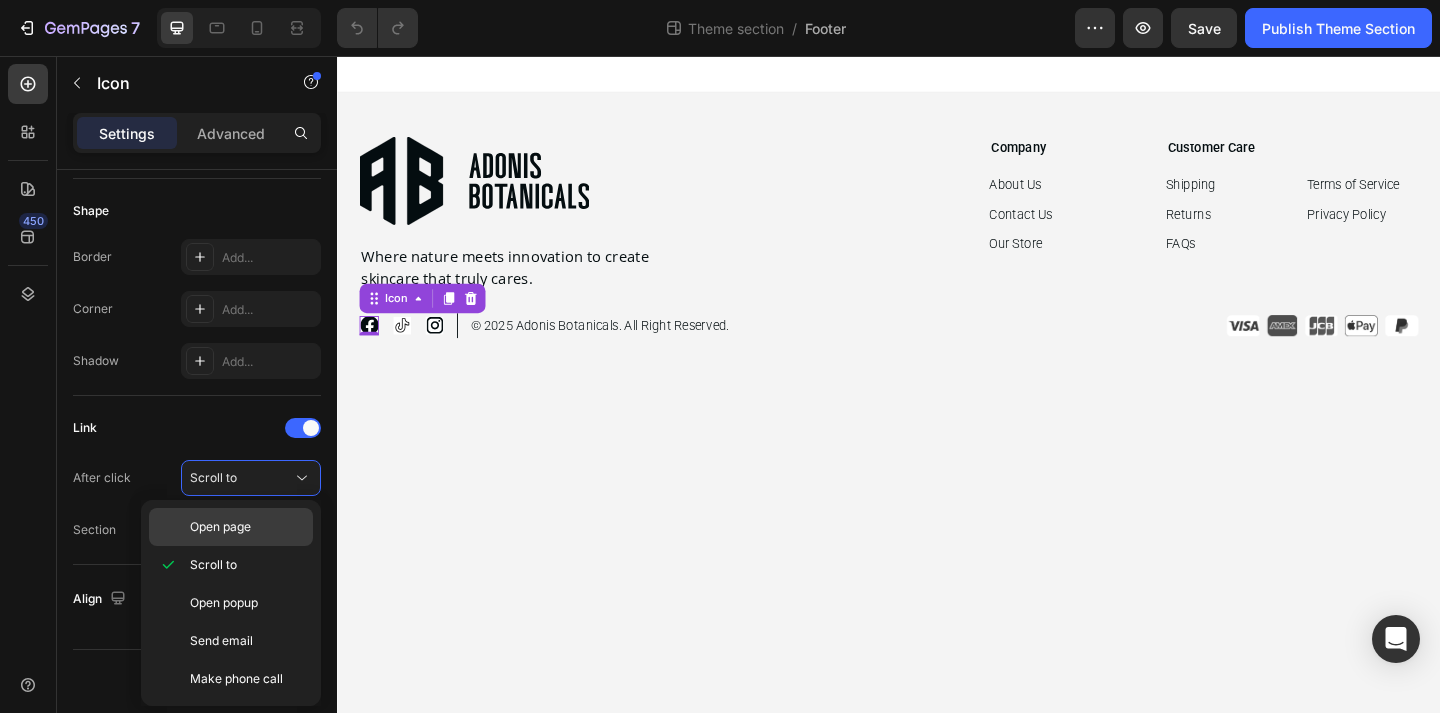 click on "Open page" at bounding box center (220, 527) 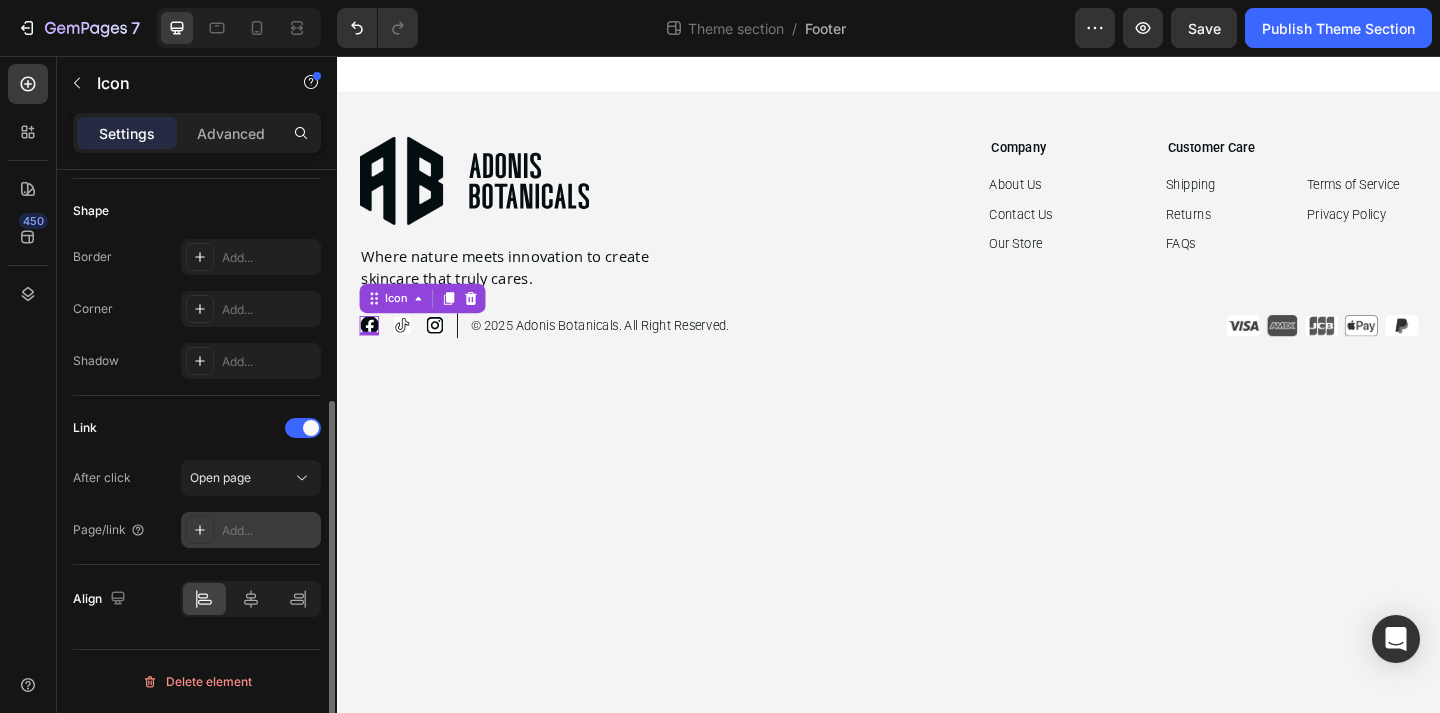 click on "Add..." at bounding box center [269, 531] 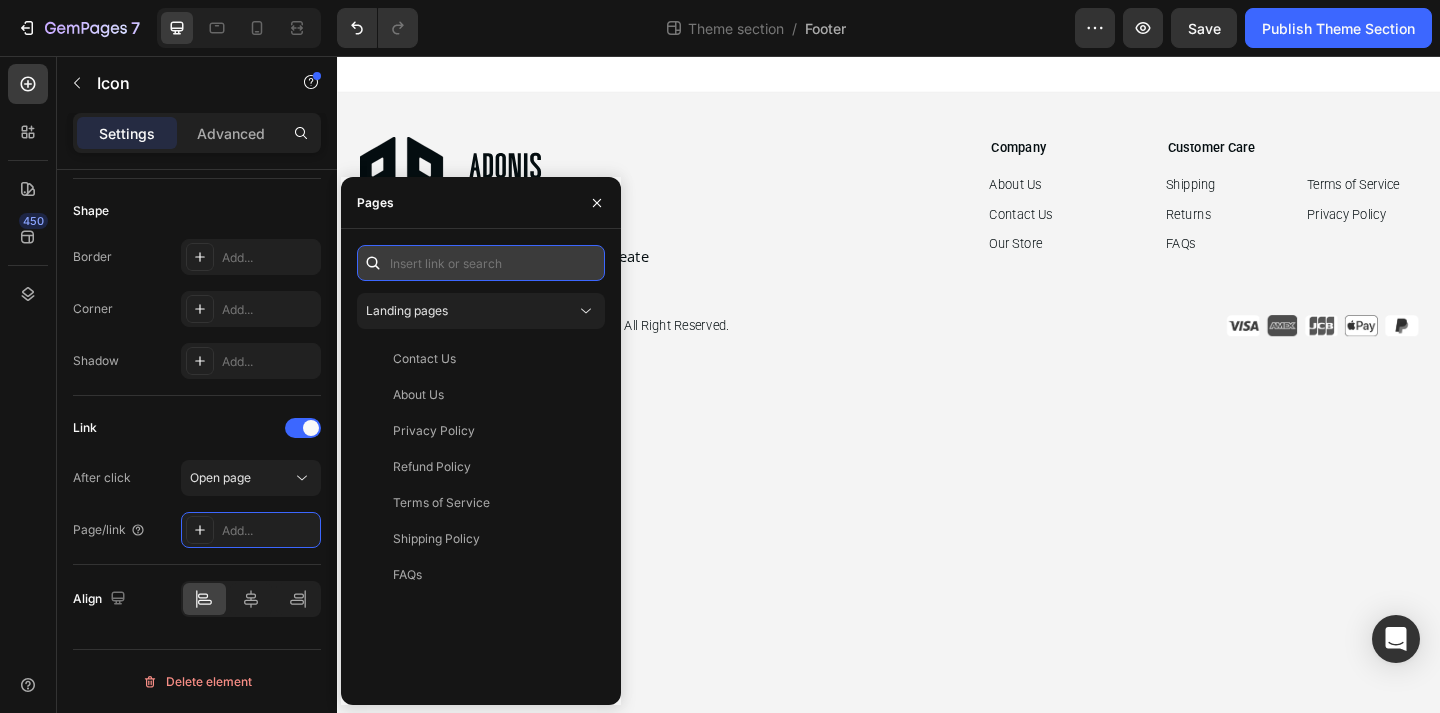 click at bounding box center (481, 263) 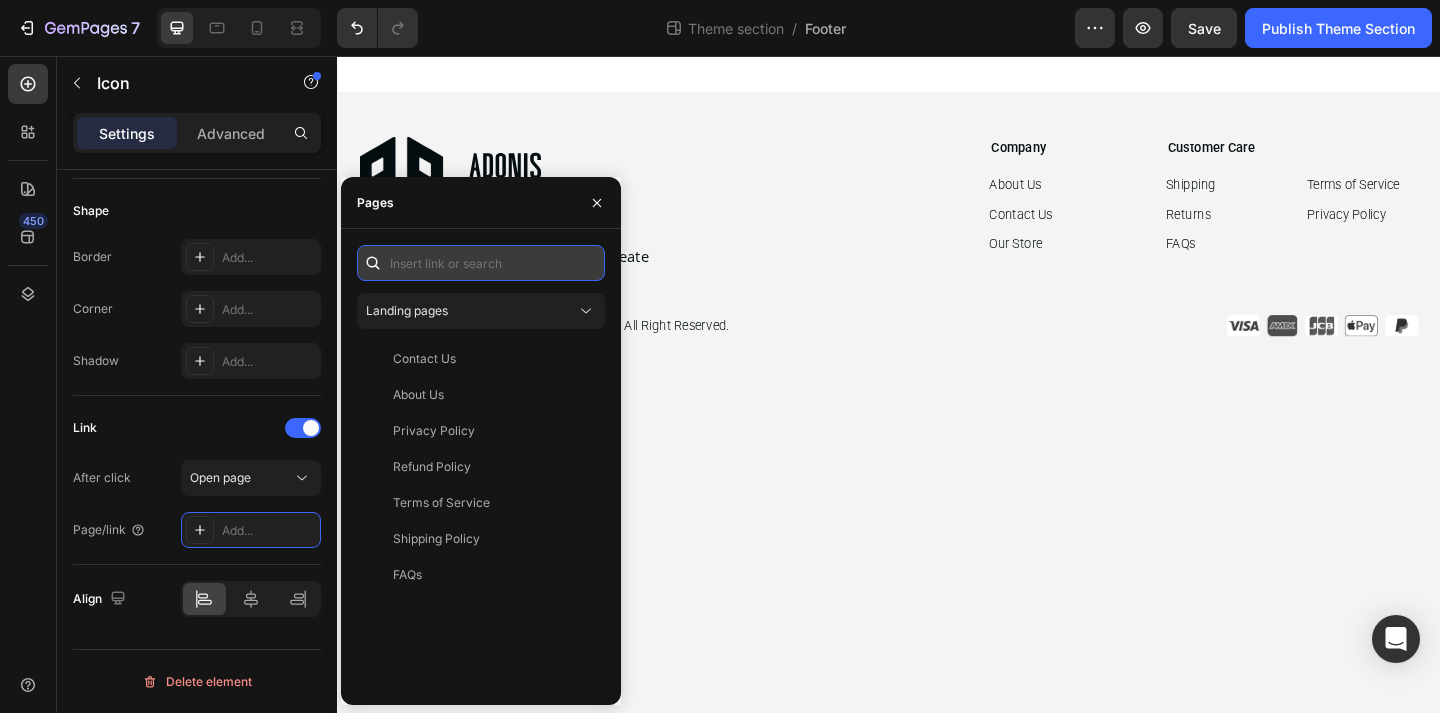 paste on "https://www.facebook.com/profile.php?id=61576821914796" 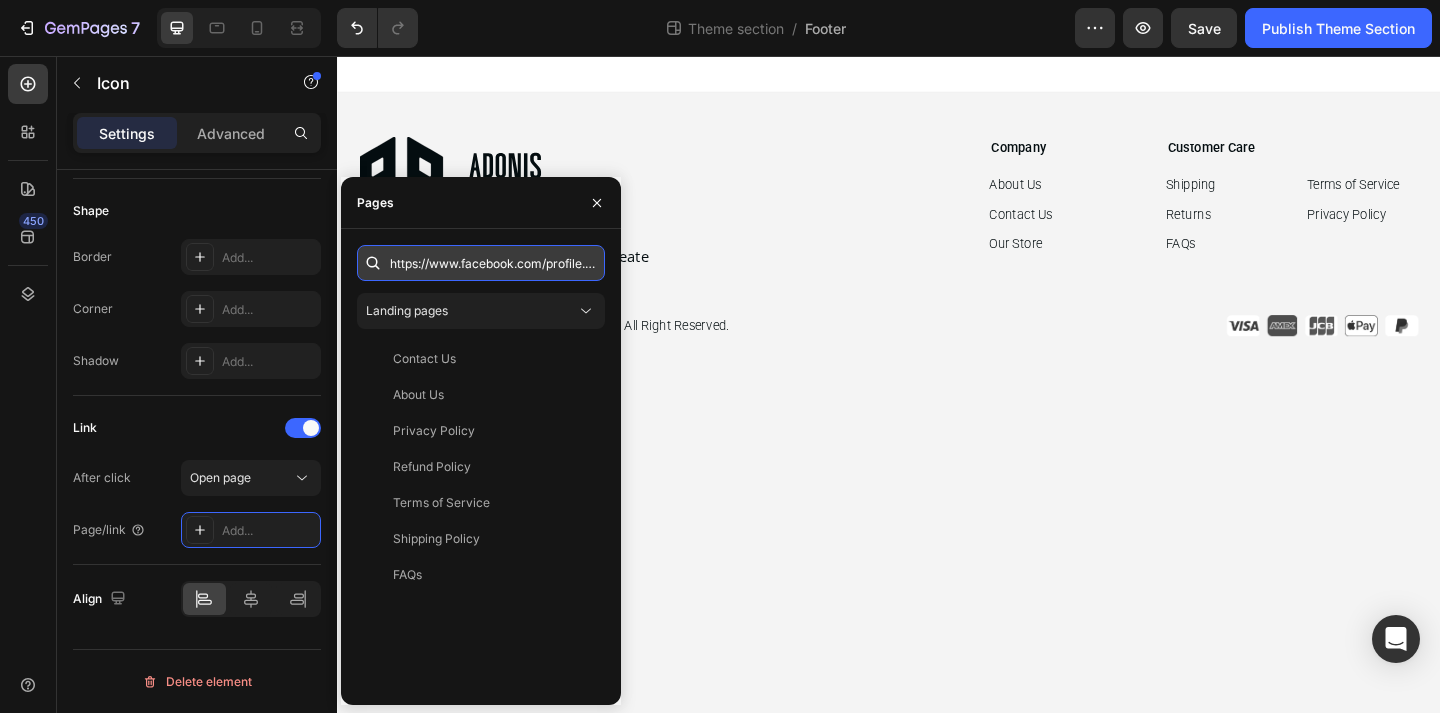 scroll, scrollTop: 0, scrollLeft: 164, axis: horizontal 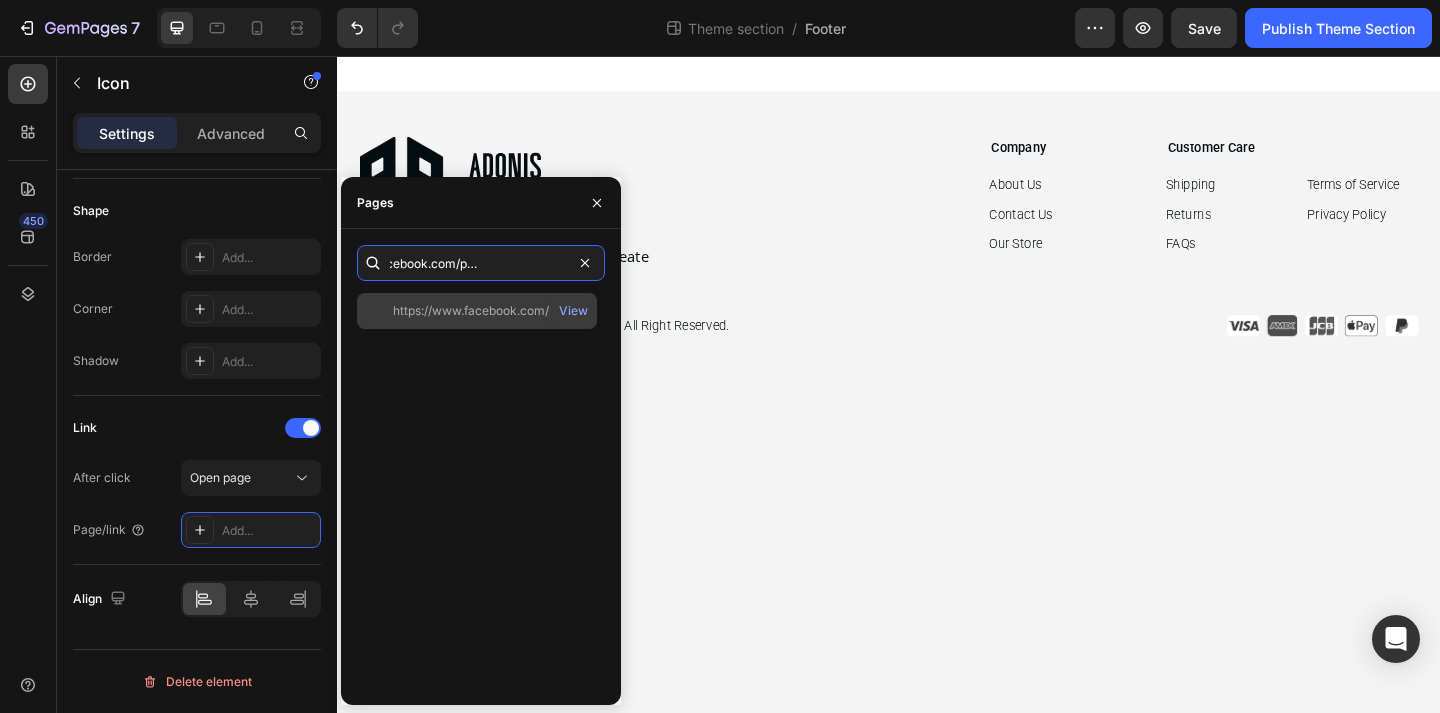 type on "https://www.facebook.com/profile.php?id=61576821914796" 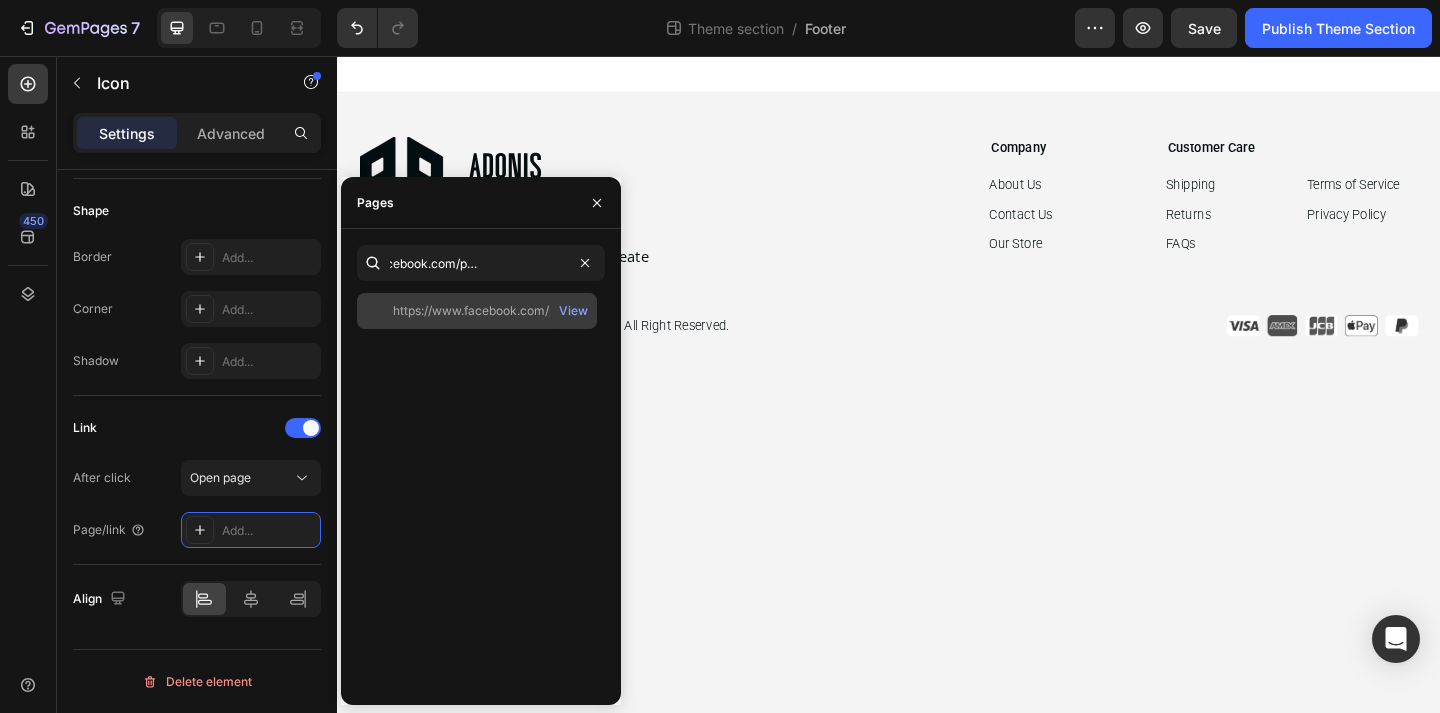 click on "https://www.facebook.com/profile.php?id=61576821914796" 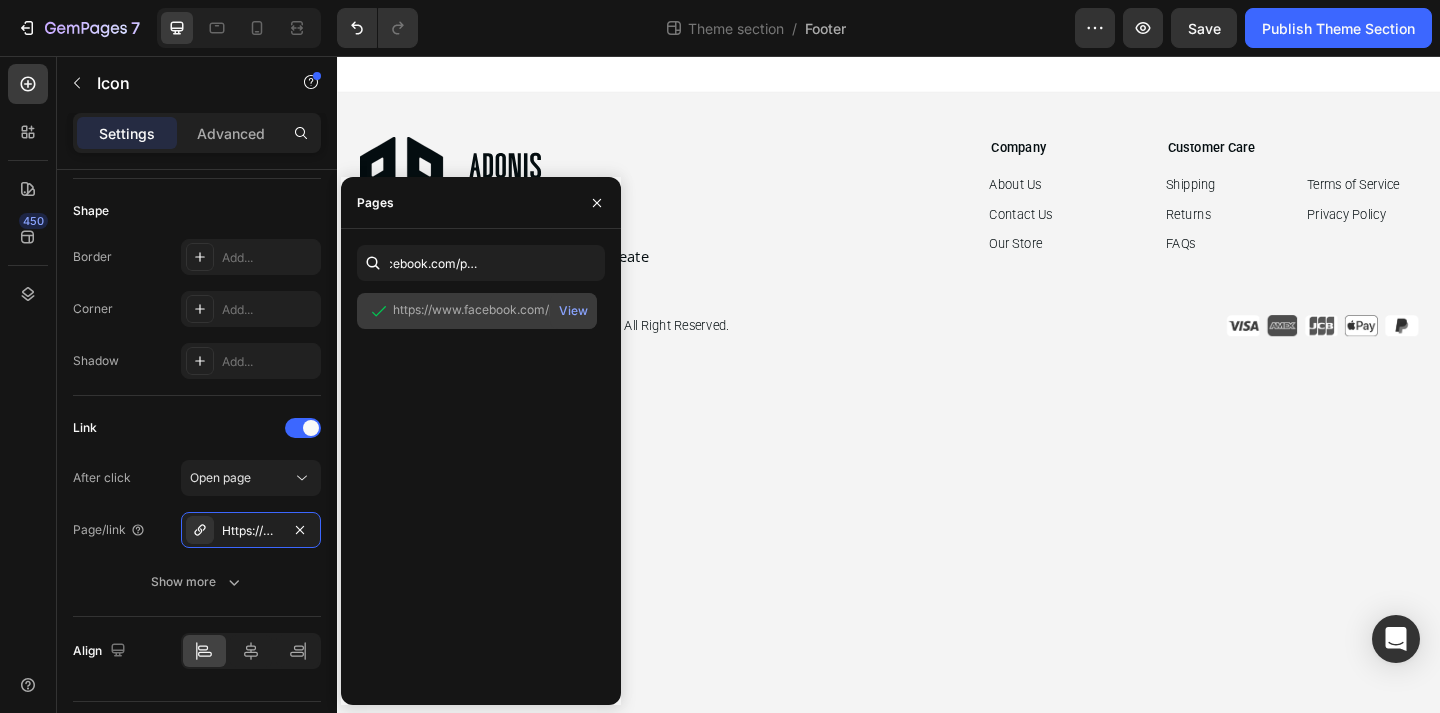 scroll, scrollTop: 0, scrollLeft: 0, axis: both 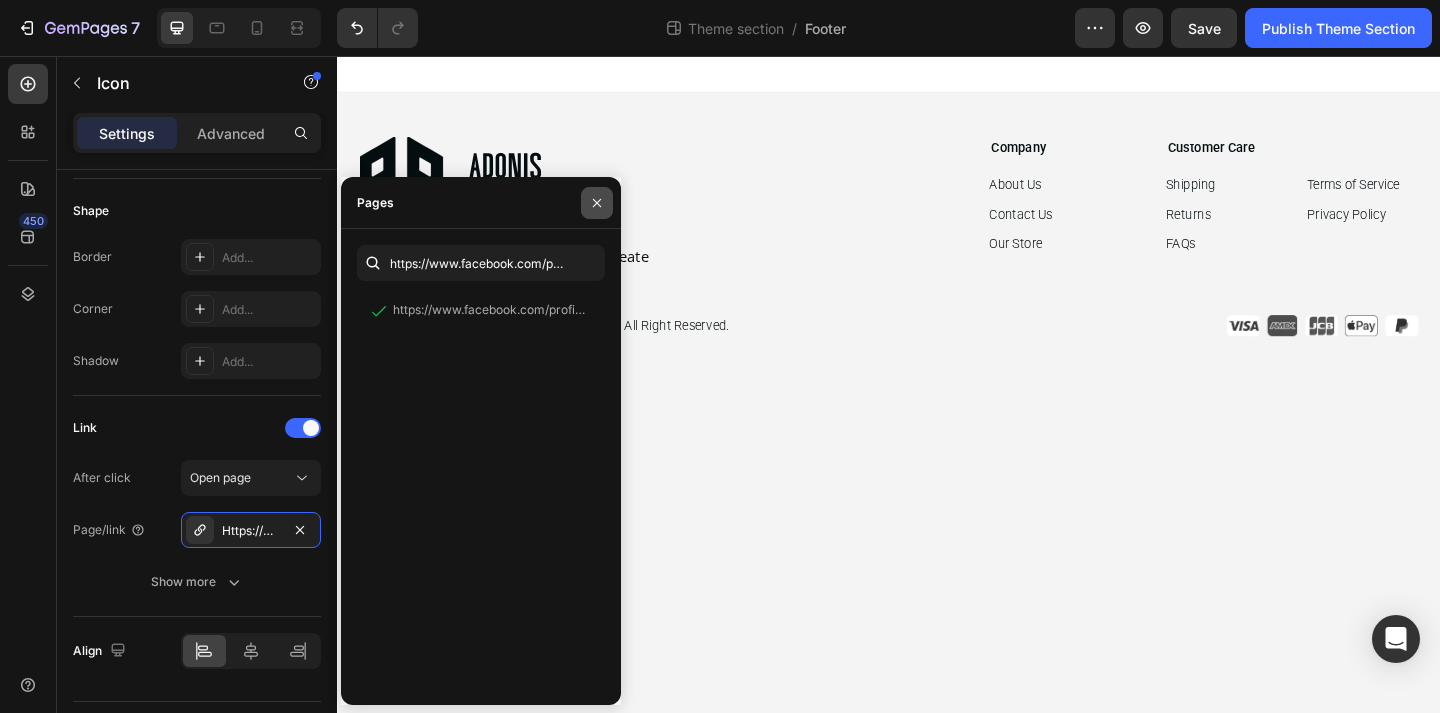 click at bounding box center (597, 203) 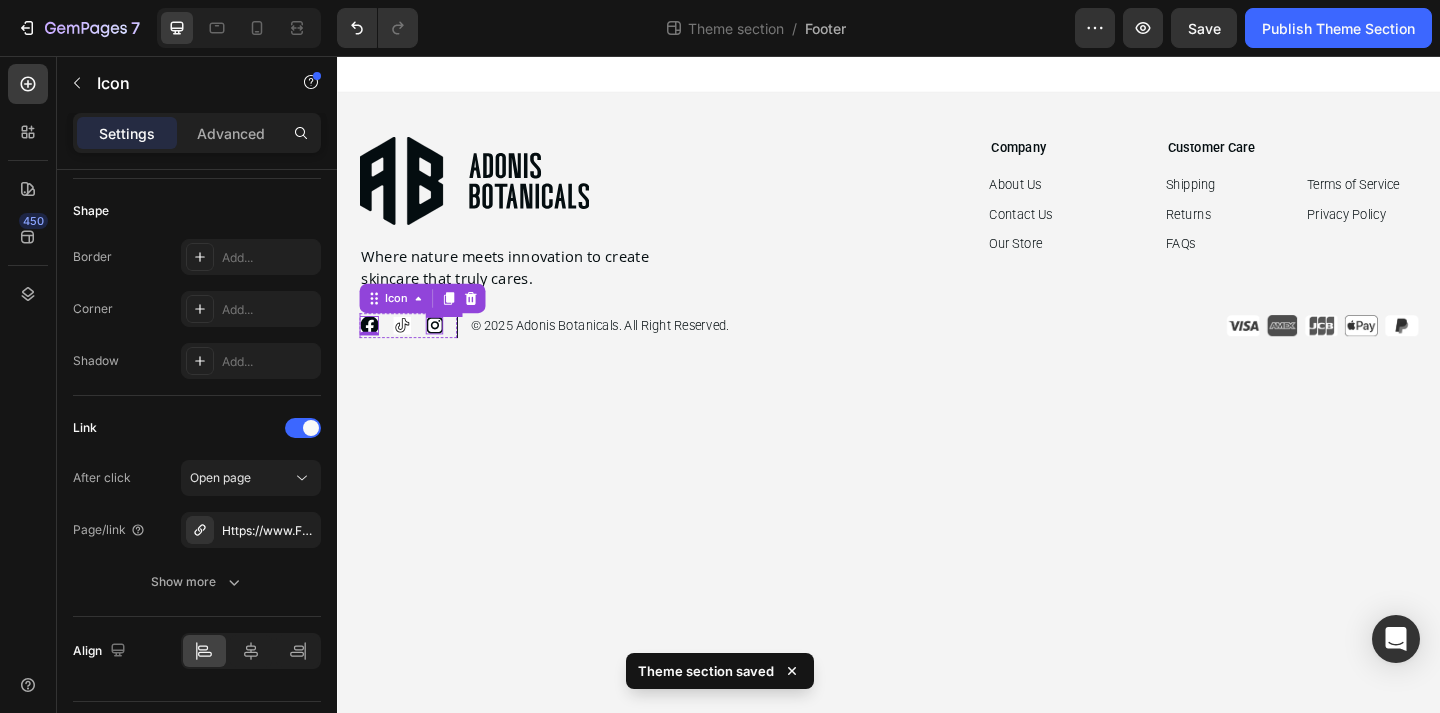 click 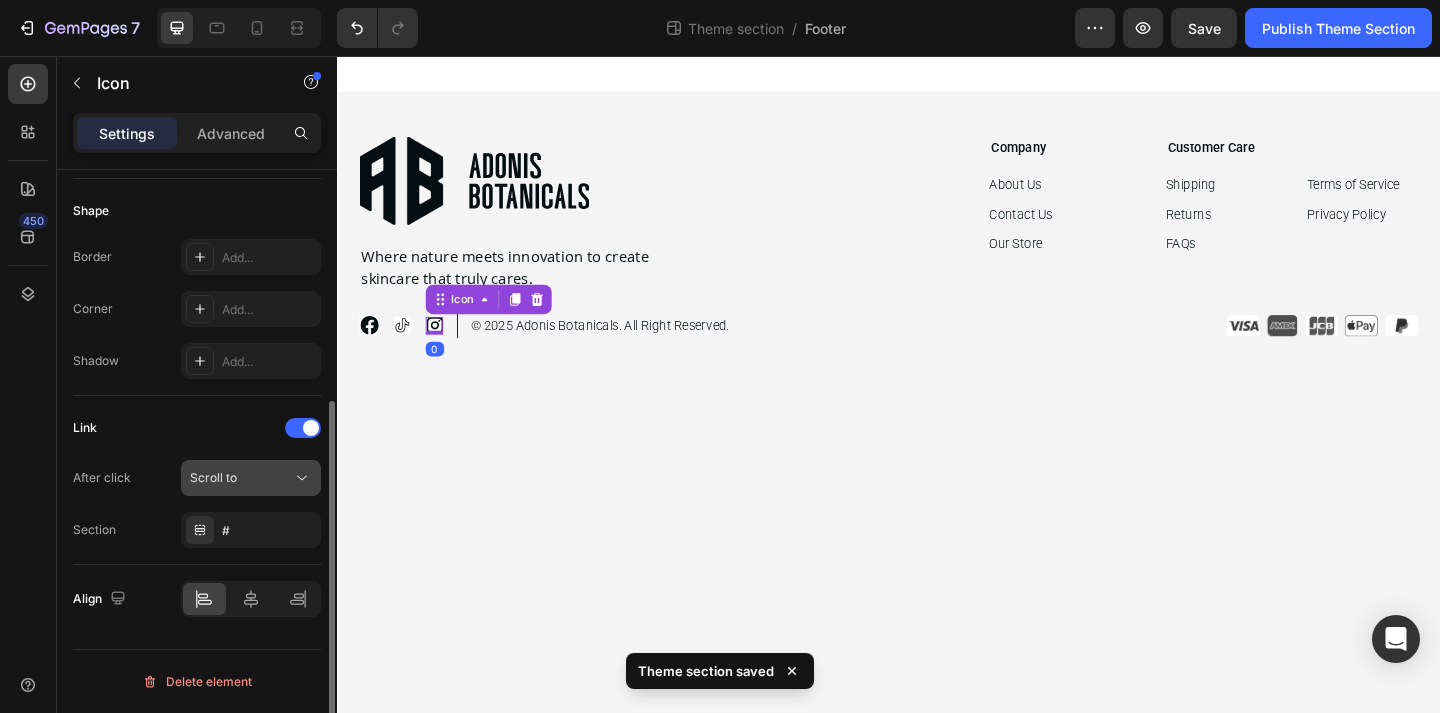 click on "Scroll to" 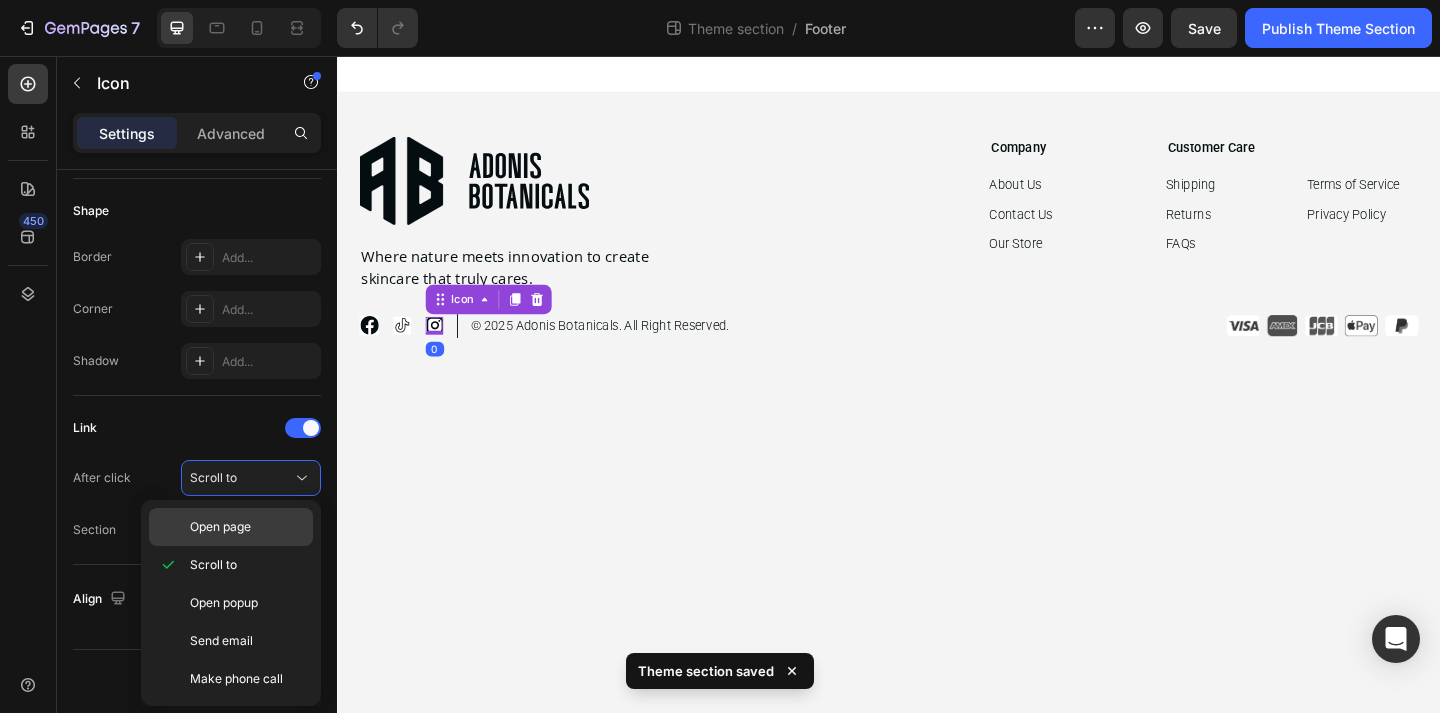 click on "Open page" at bounding box center [220, 527] 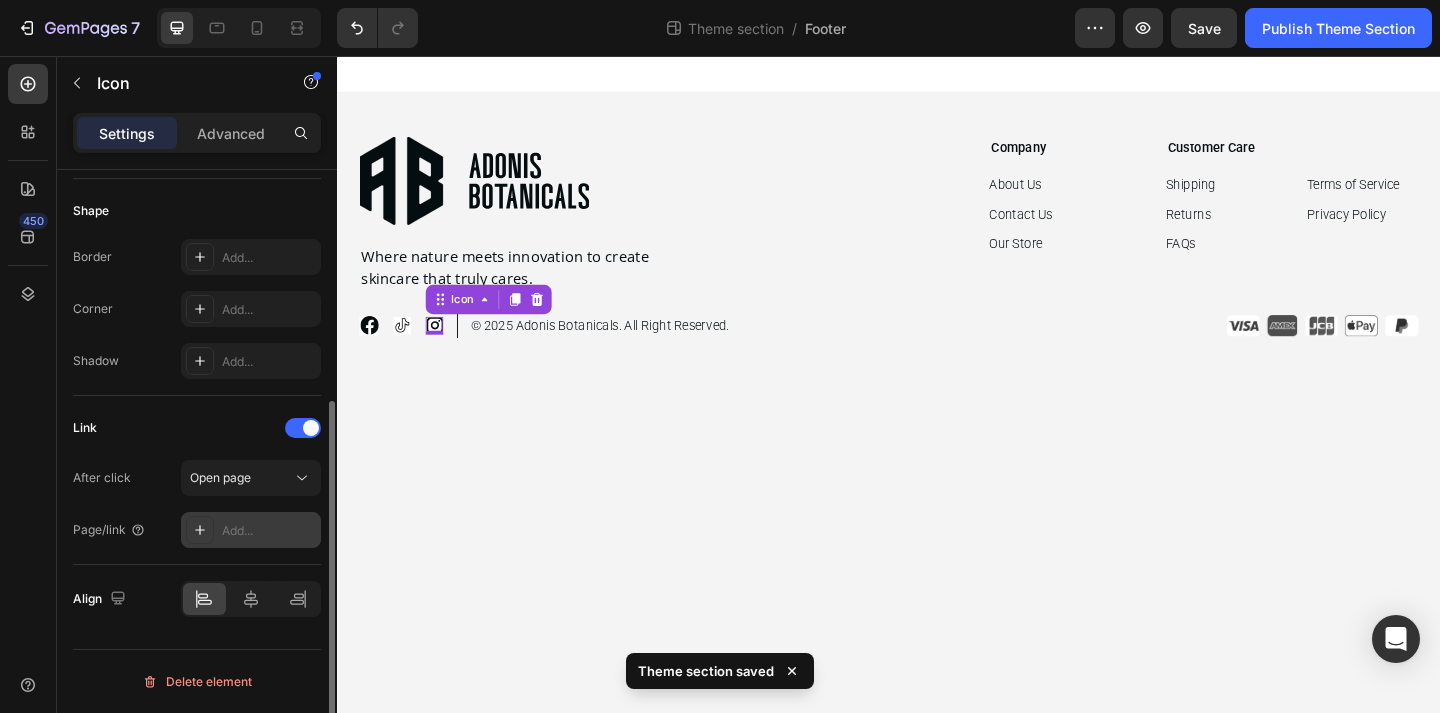 click on "Add..." at bounding box center (269, 531) 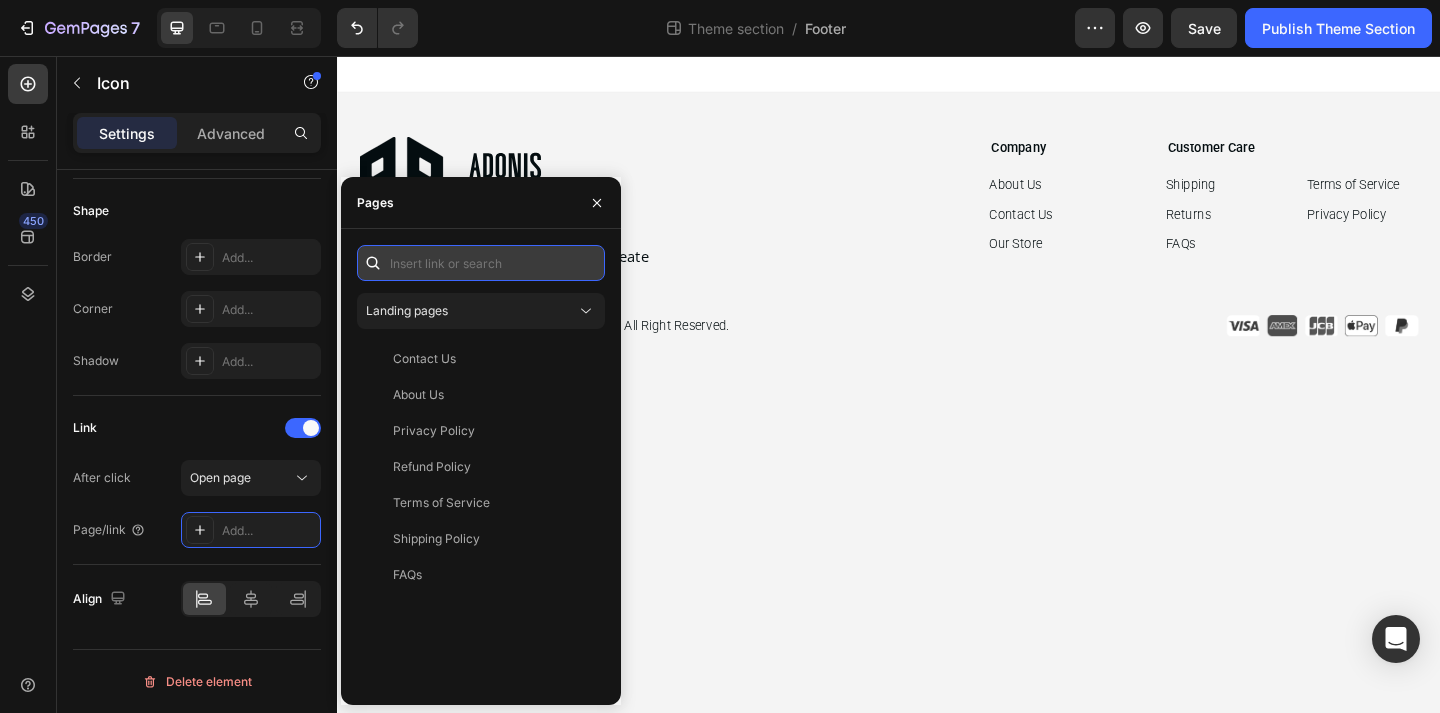 click at bounding box center [481, 263] 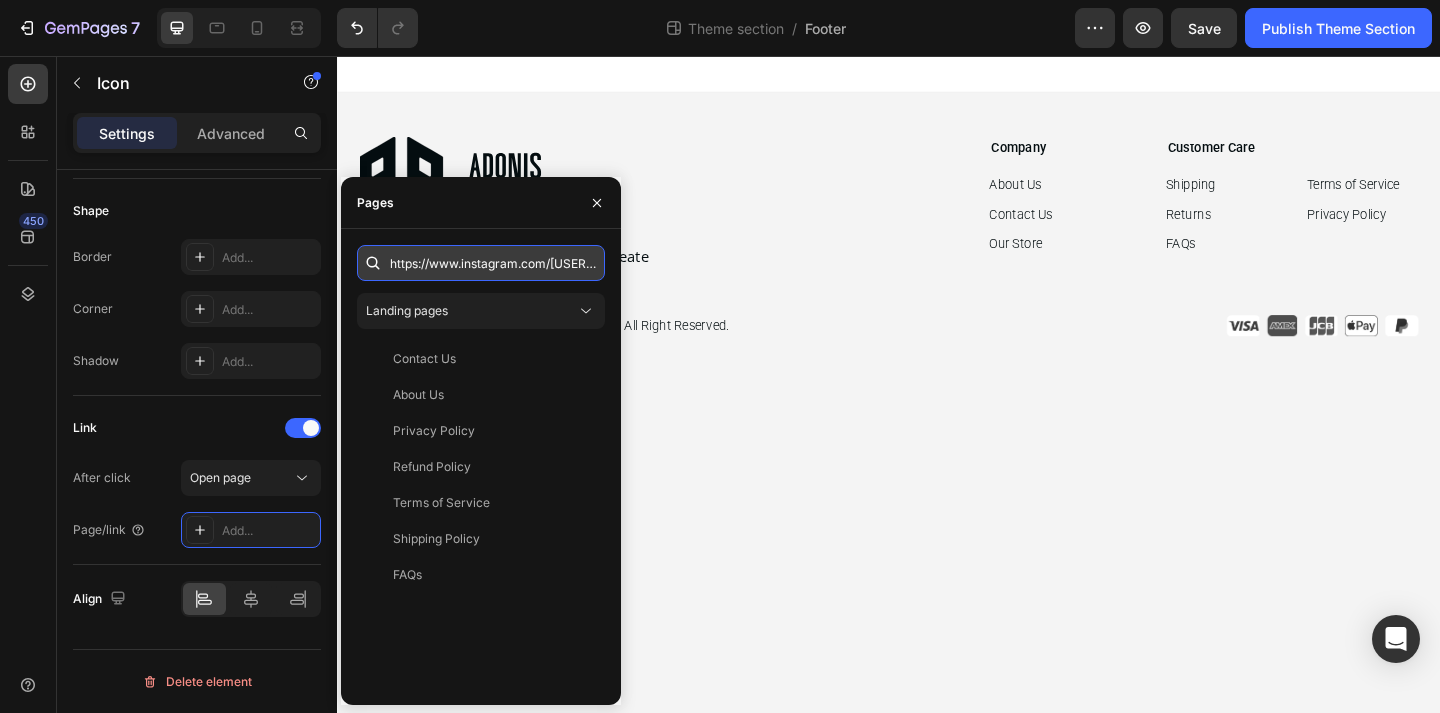 scroll, scrollTop: 0, scrollLeft: 87, axis: horizontal 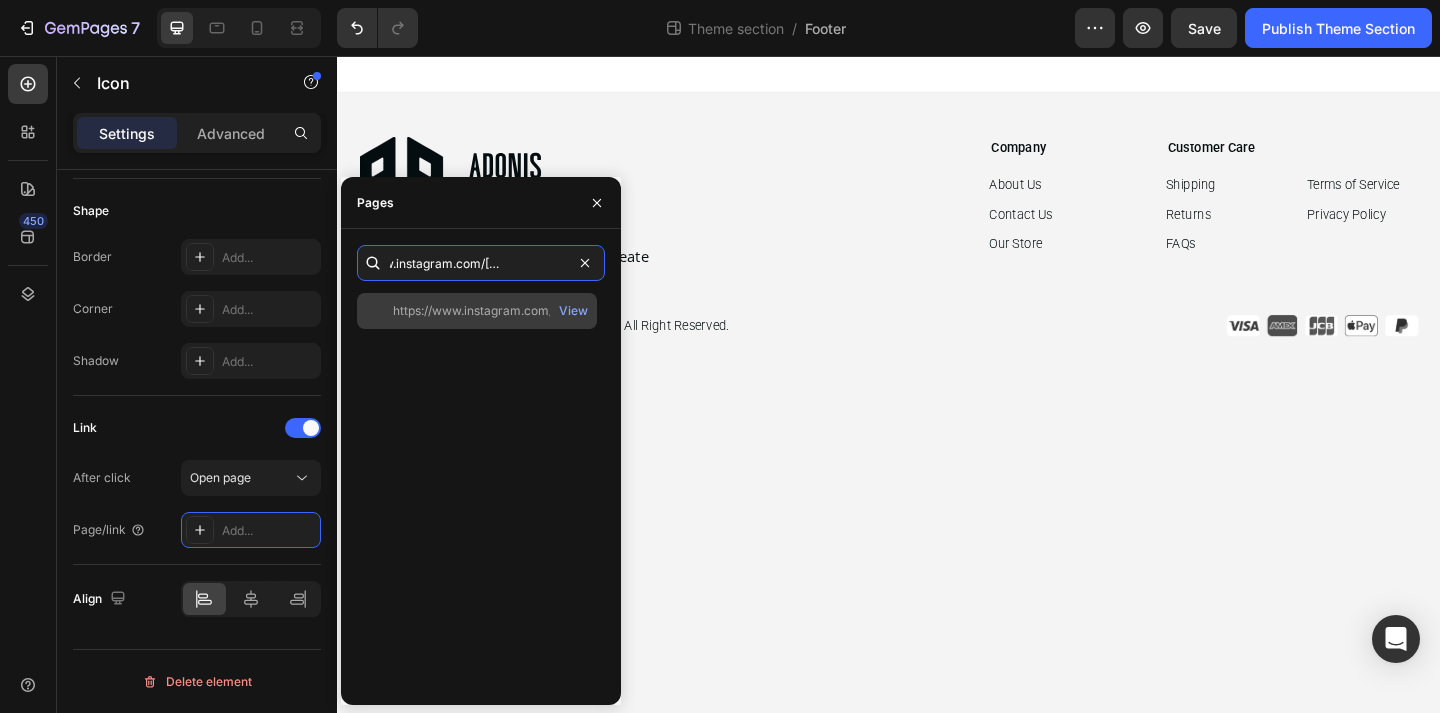 type on "https://www.instagram.com/adonisbotanicals/" 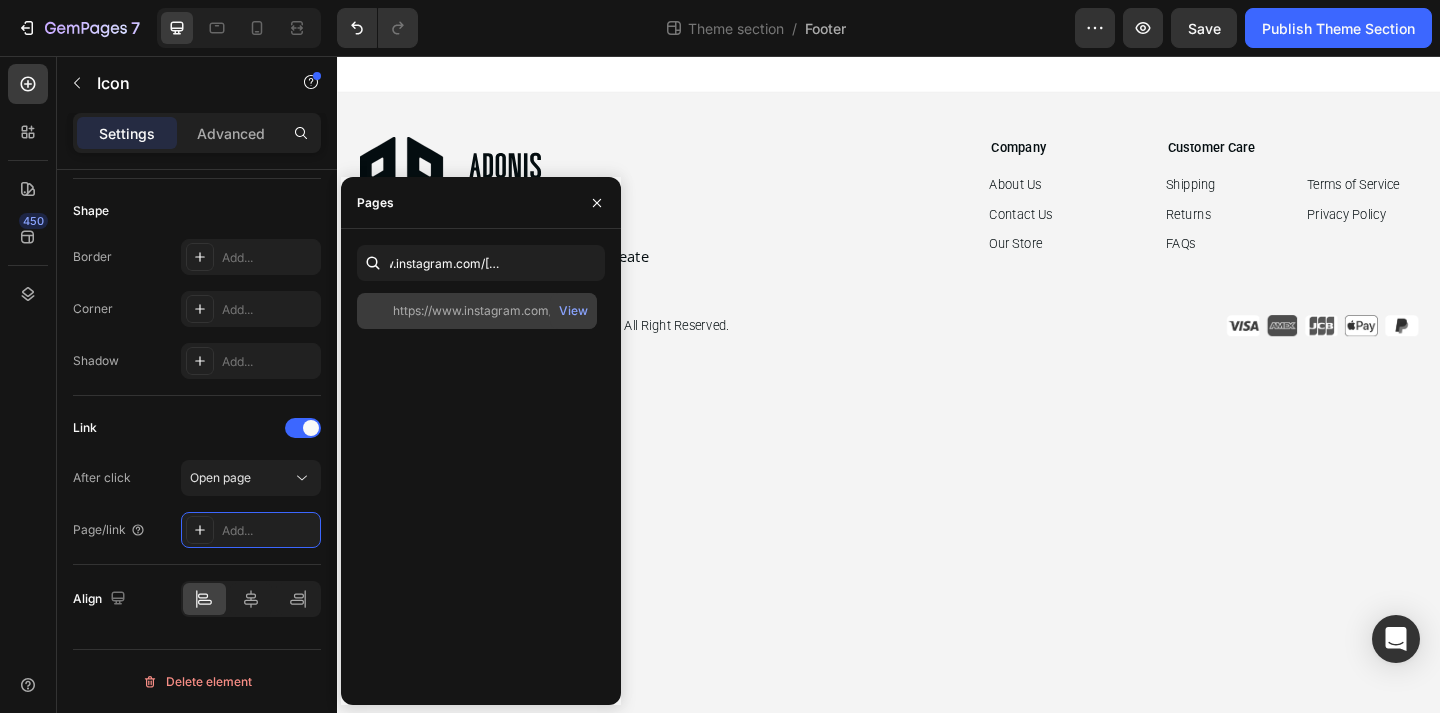 click on "https://www.instagram.com/adonisbotanicals/" 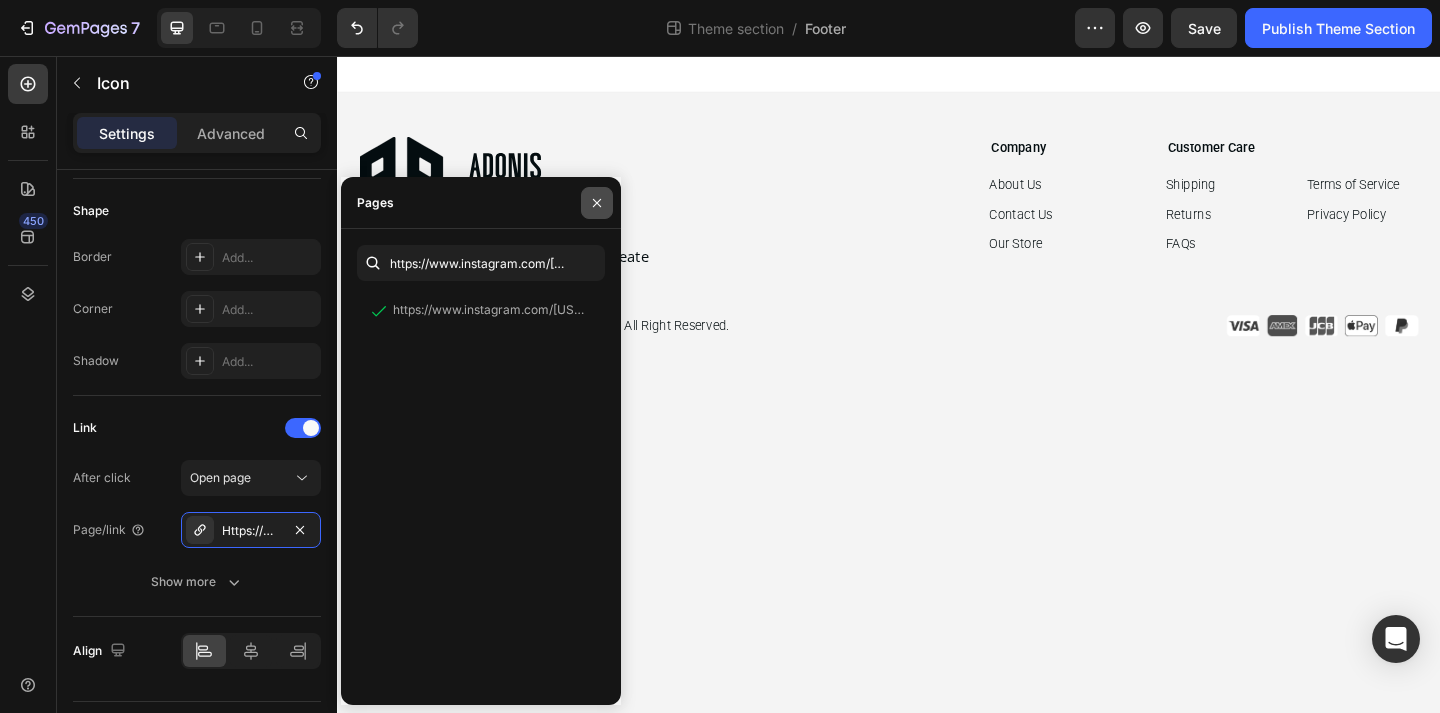 click 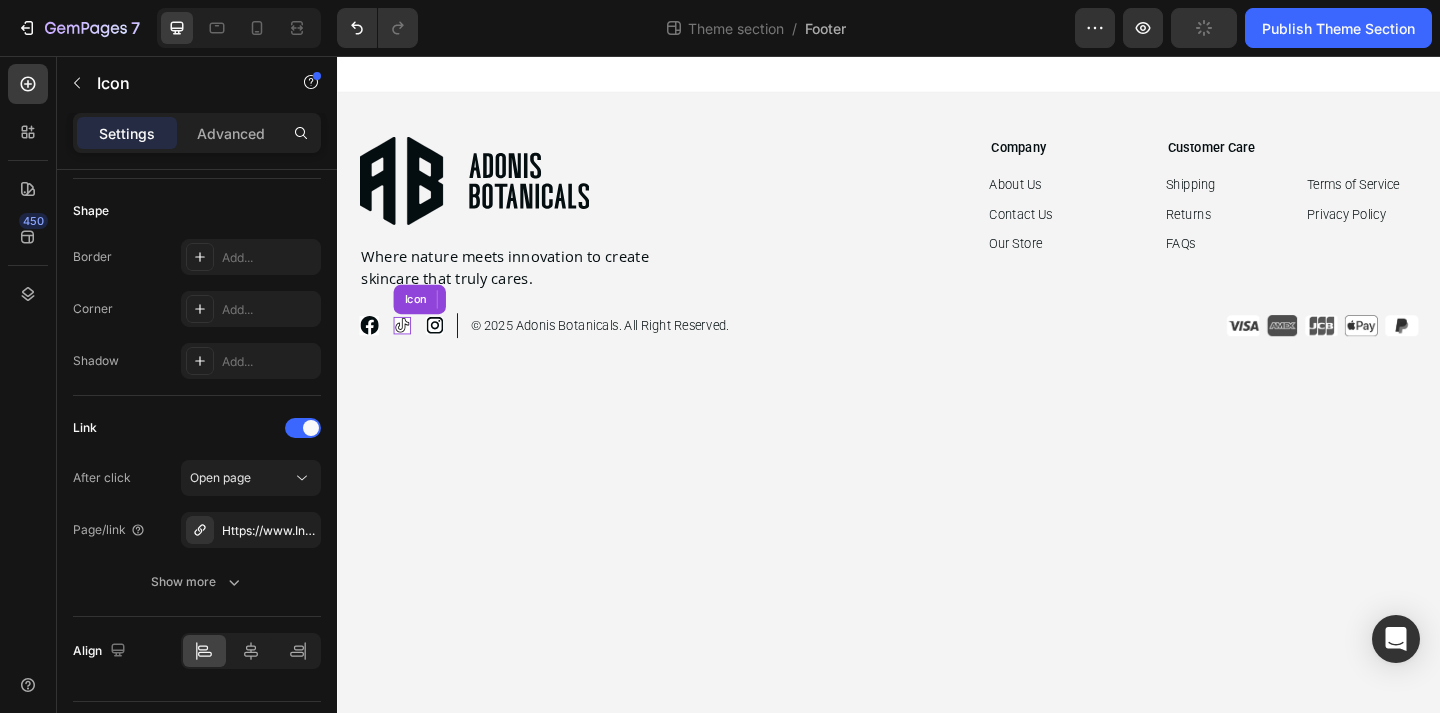 click 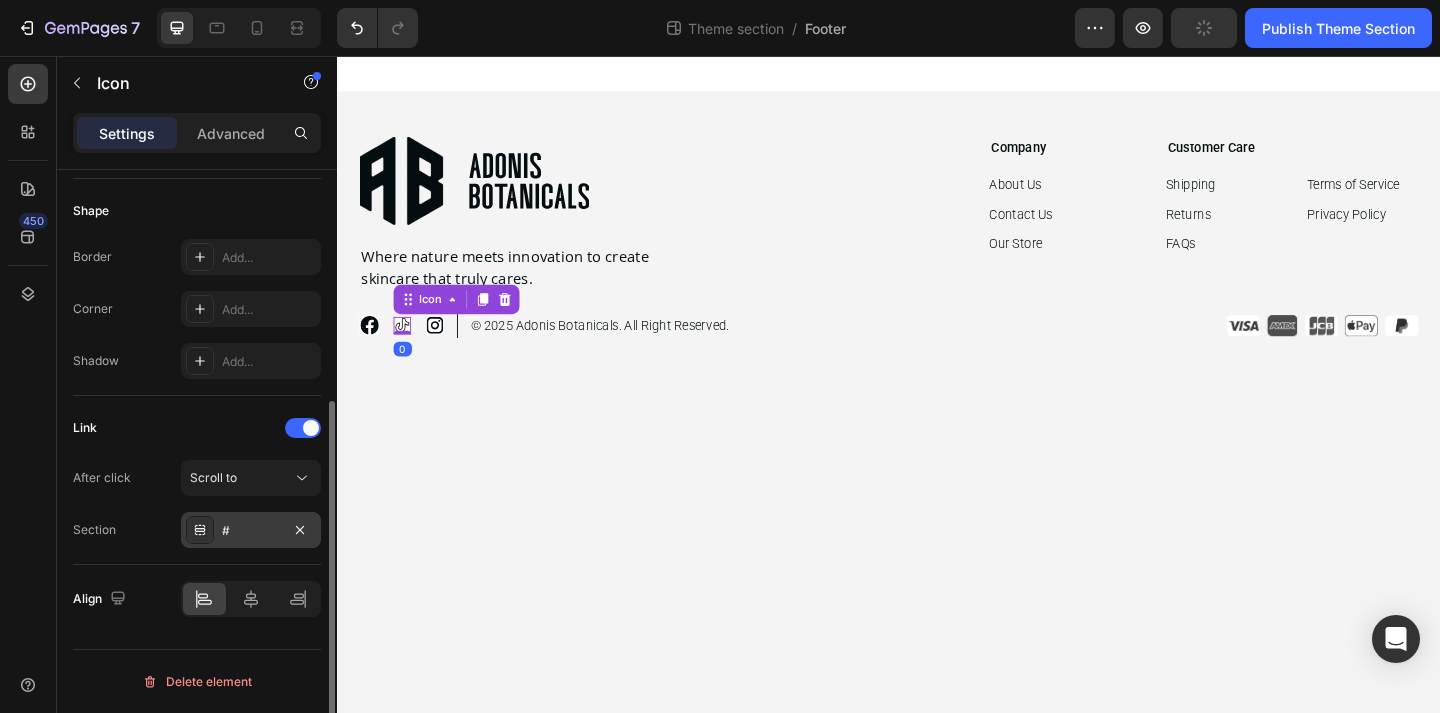 click on "#" at bounding box center [251, 531] 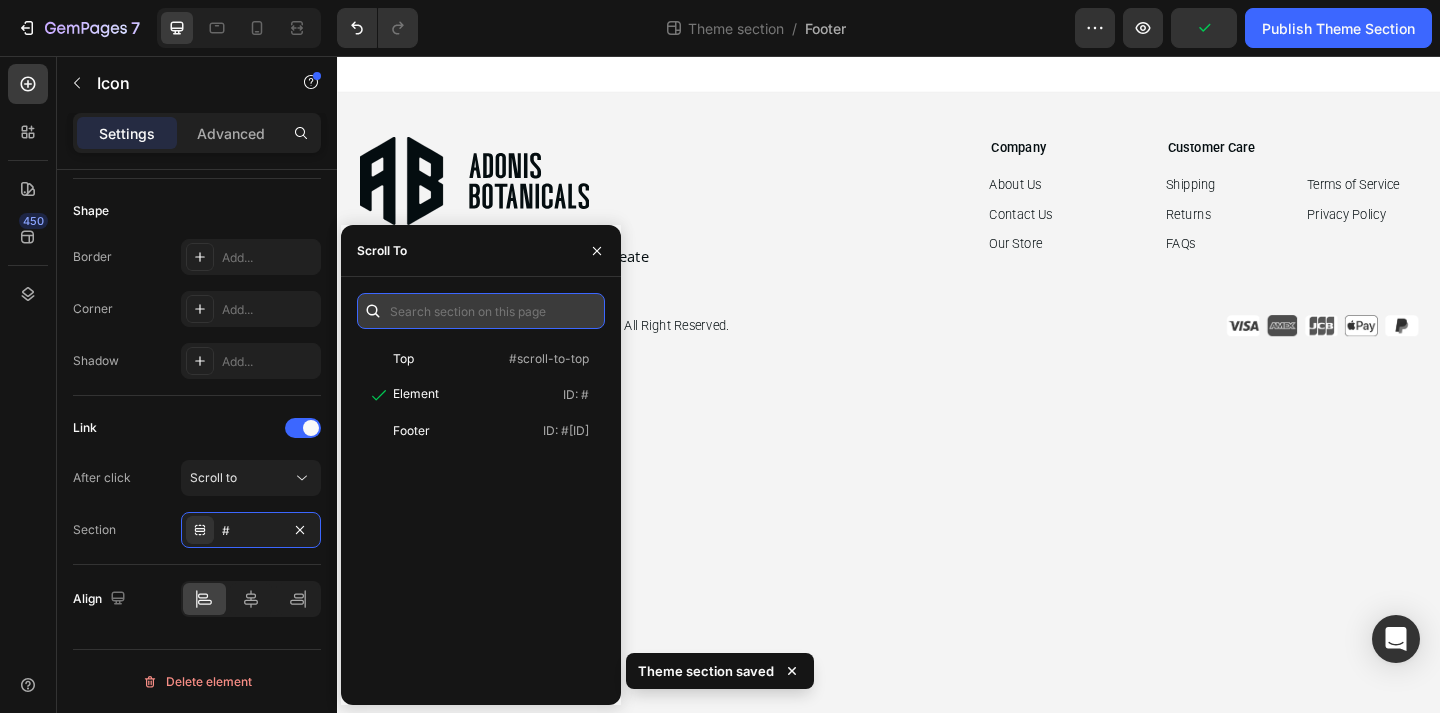 click at bounding box center (481, 311) 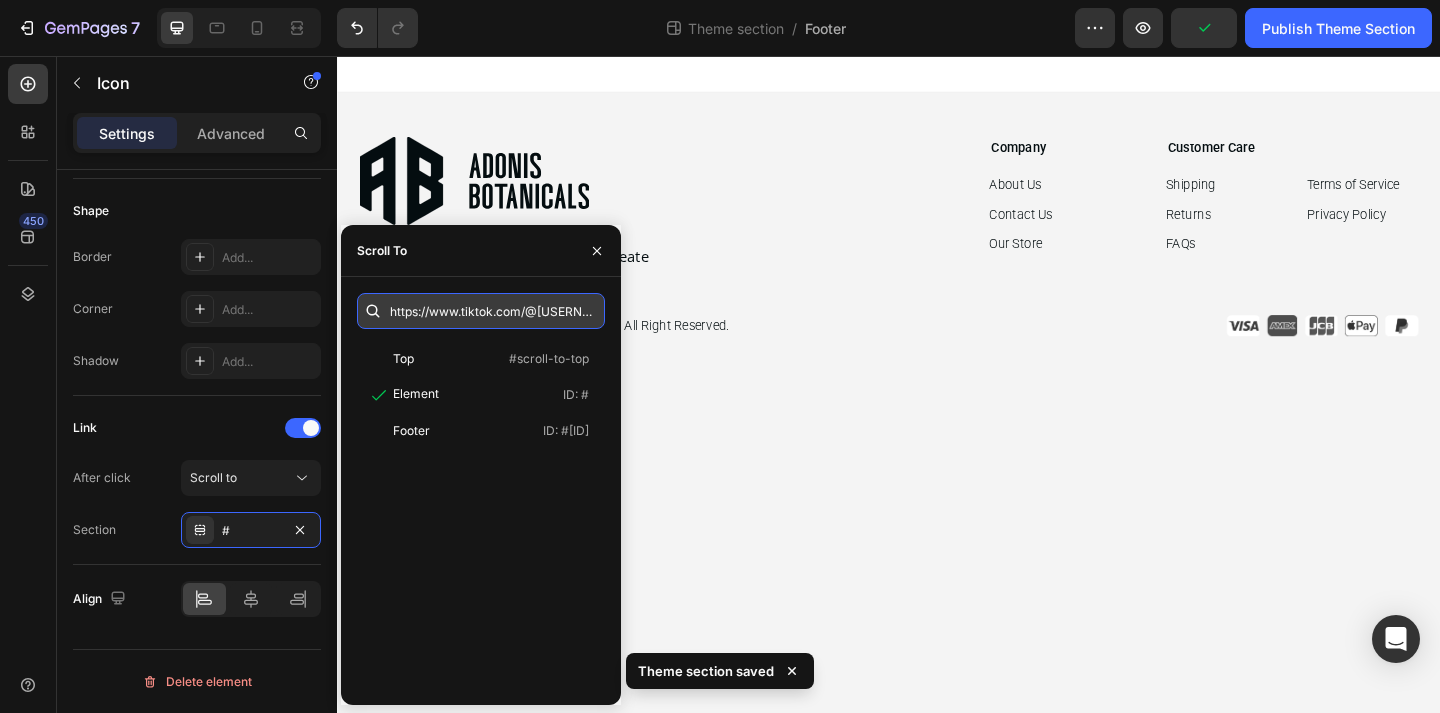 scroll, scrollTop: 0, scrollLeft: 292, axis: horizontal 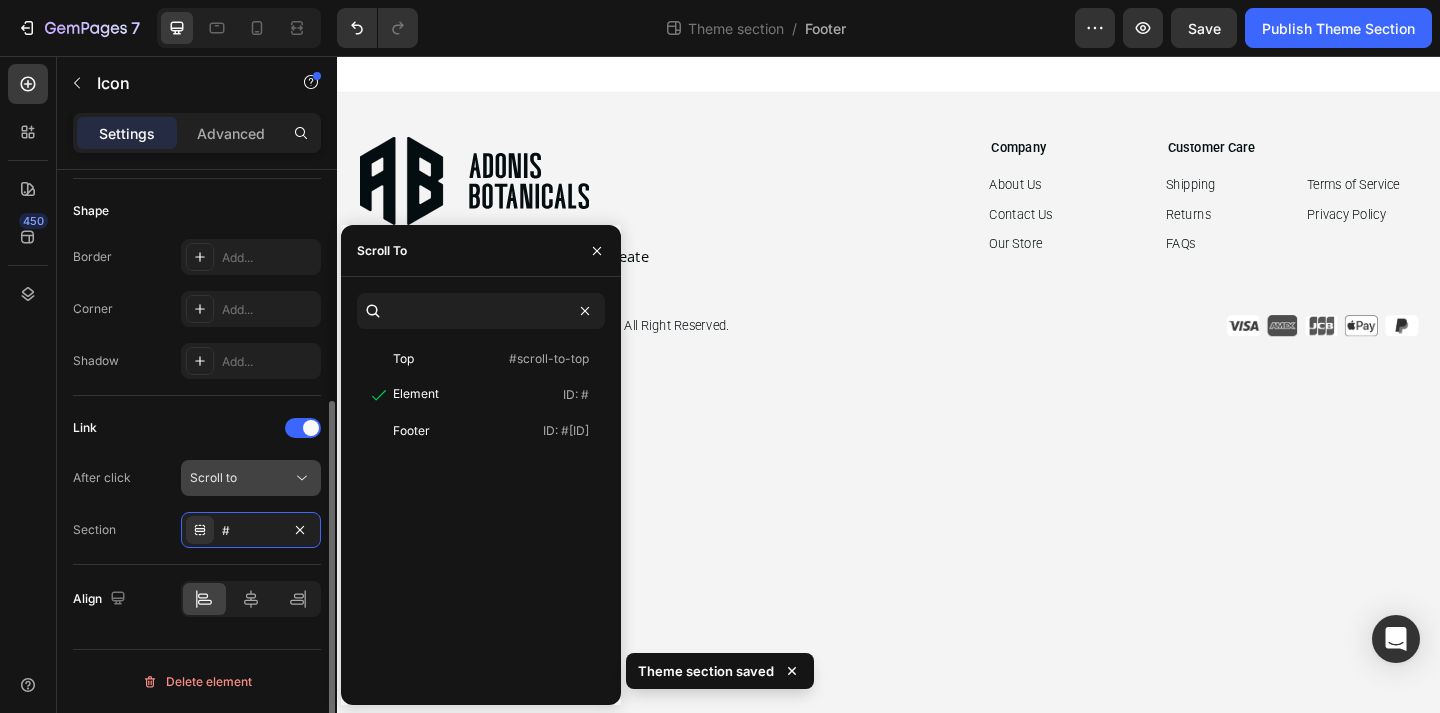 click on "Scroll to" at bounding box center (241, 478) 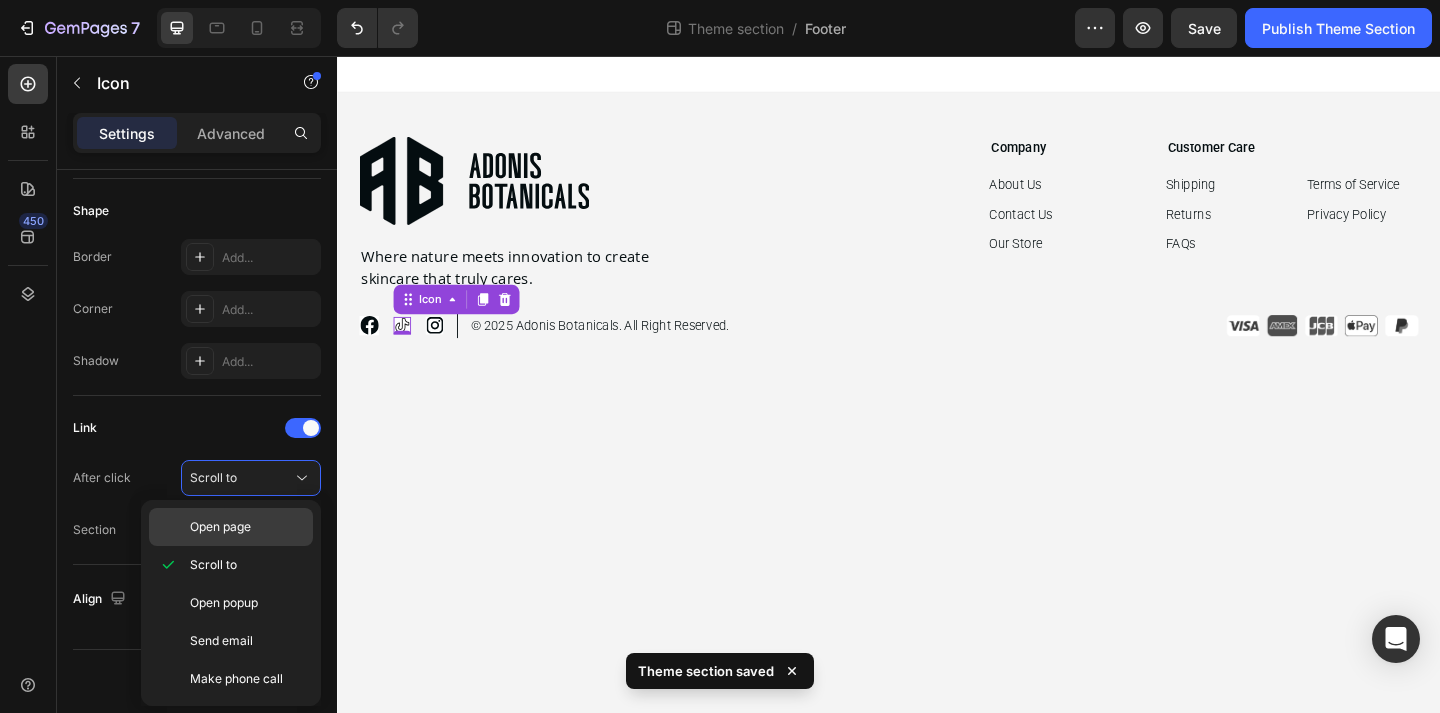click on "Open page" at bounding box center [220, 527] 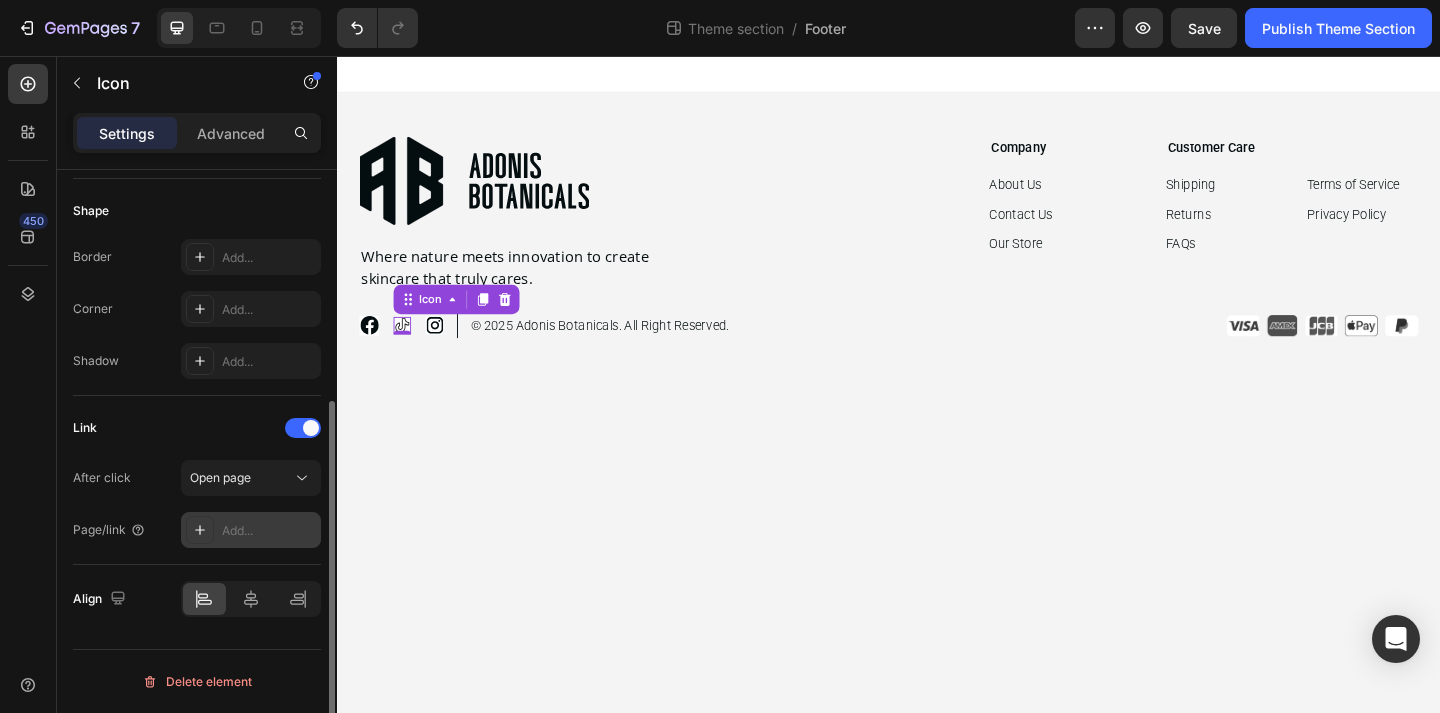 click on "Add..." at bounding box center (269, 531) 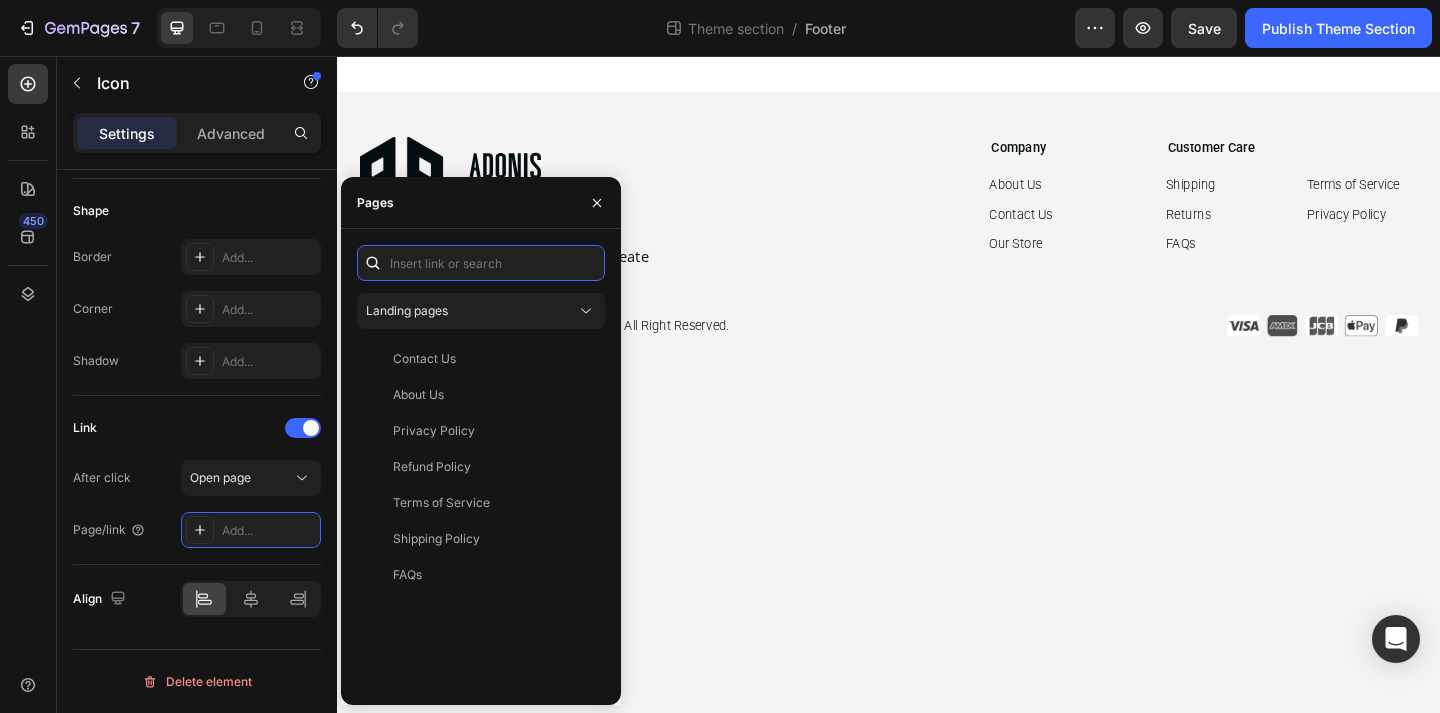 paste on "https://www.tiktok.com/@adonisbotanicals?is_from_webapp=1&sender_device=pc" 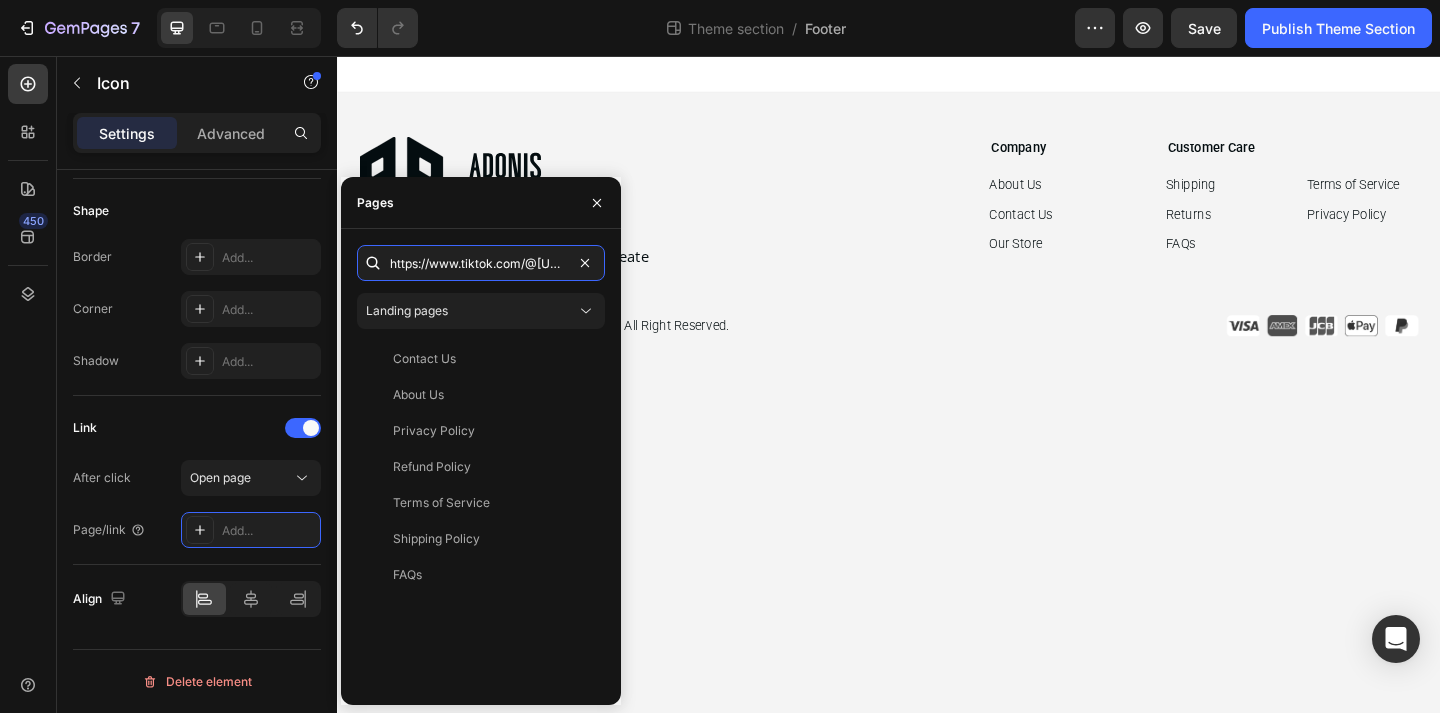 scroll, scrollTop: 0, scrollLeft: 292, axis: horizontal 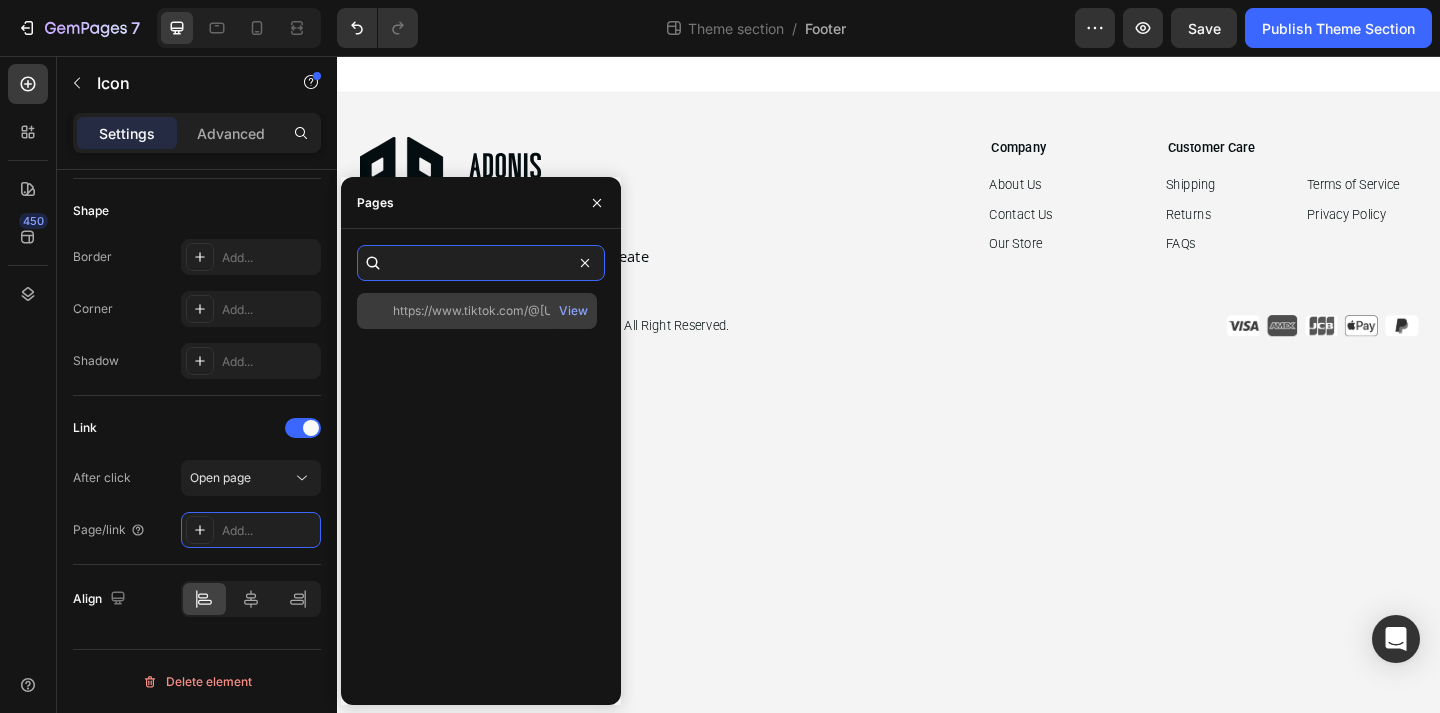 type on "https://www.tiktok.com/@adonisbotanicals?is_from_webapp=1&sender_device=pc" 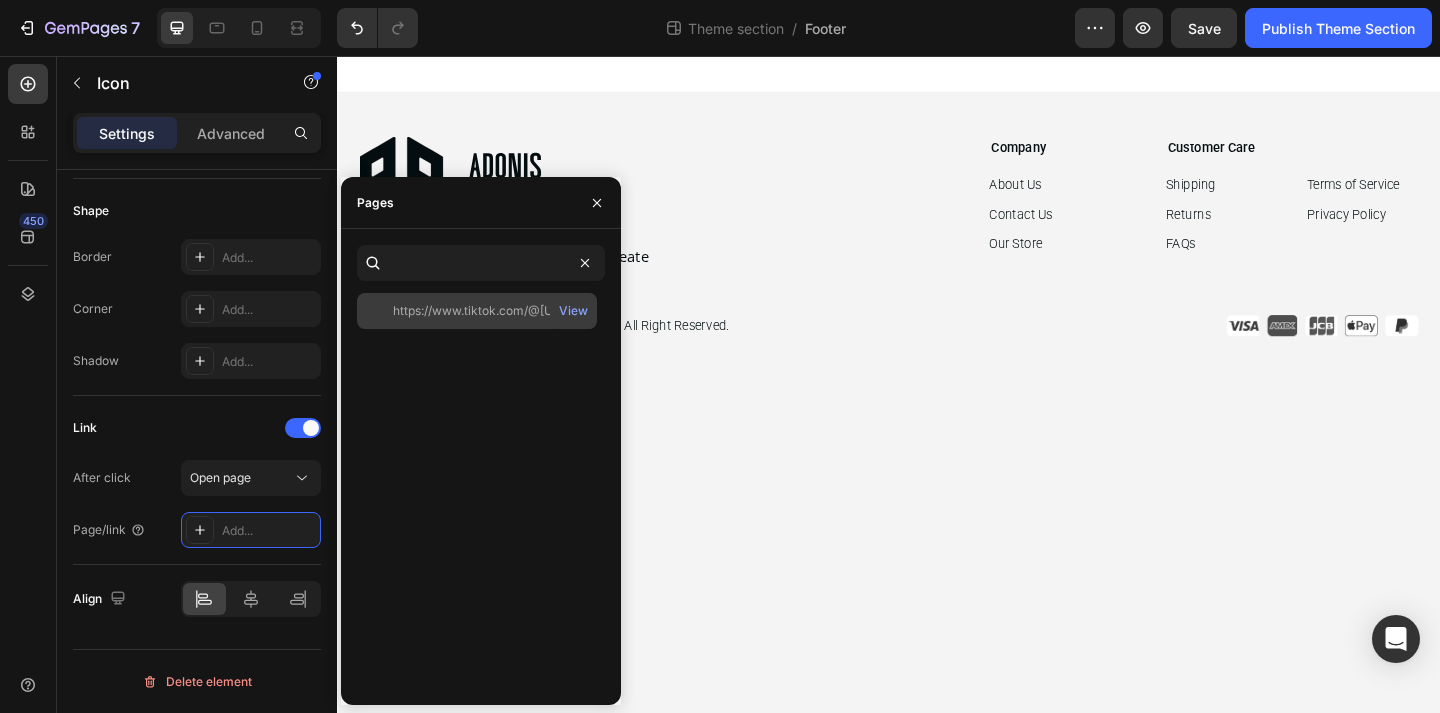 click on "https://www.tiktok.com/@adonisbotanicals?is_from_webapp=1&sender_device=pc" 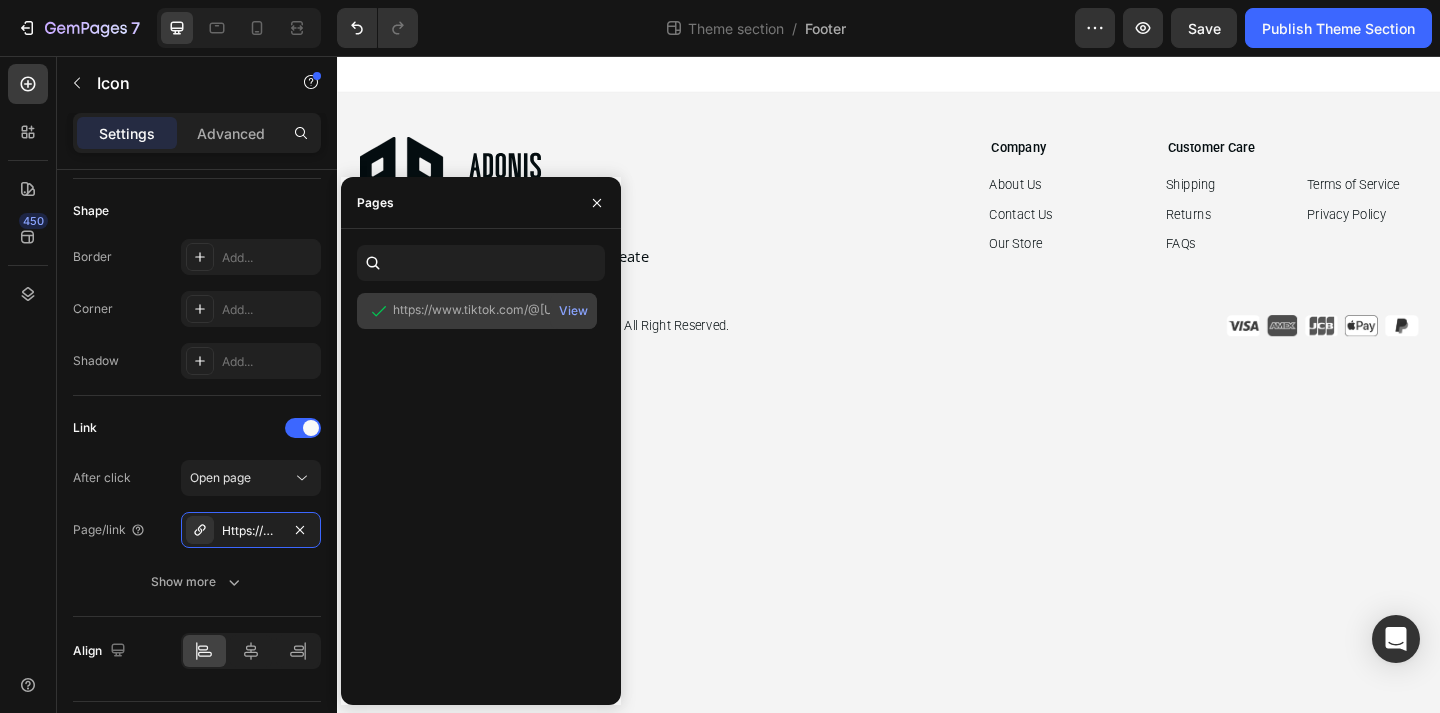 scroll, scrollTop: 0, scrollLeft: 0, axis: both 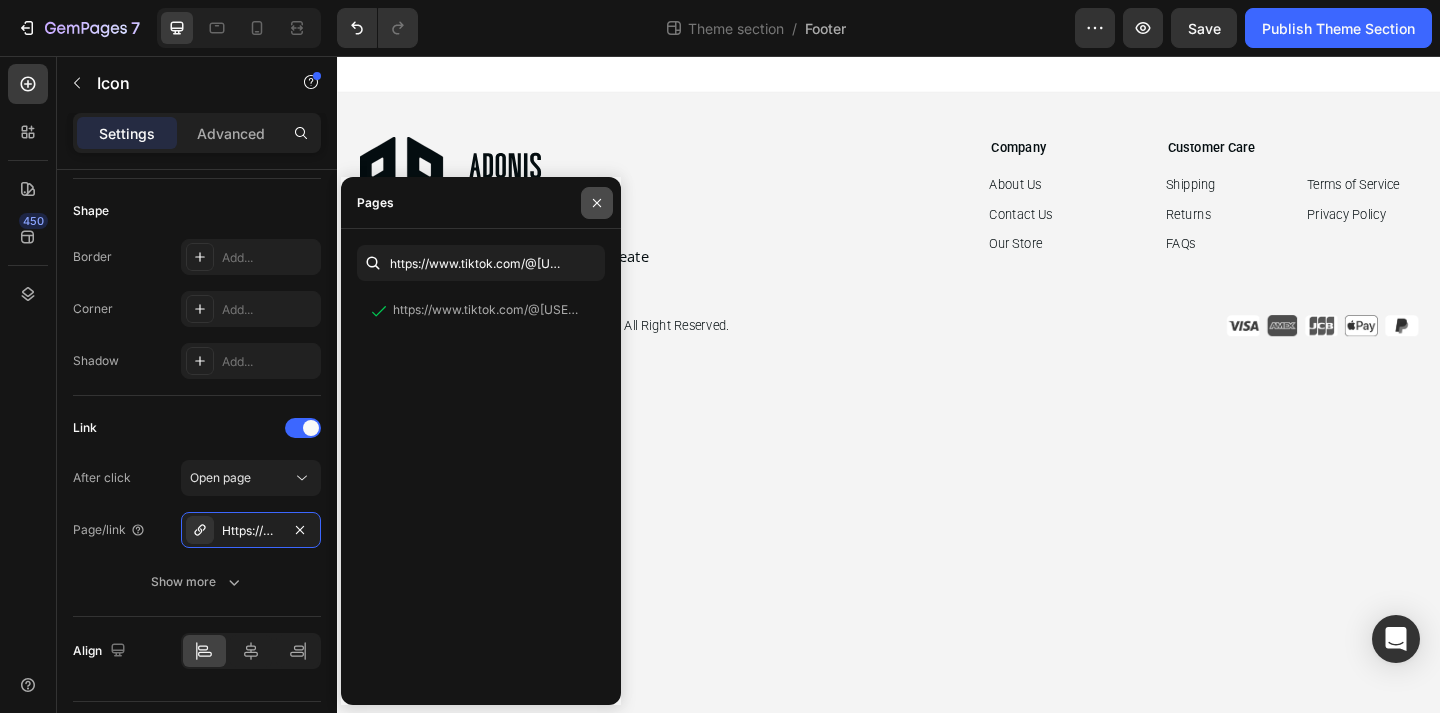 click at bounding box center (597, 203) 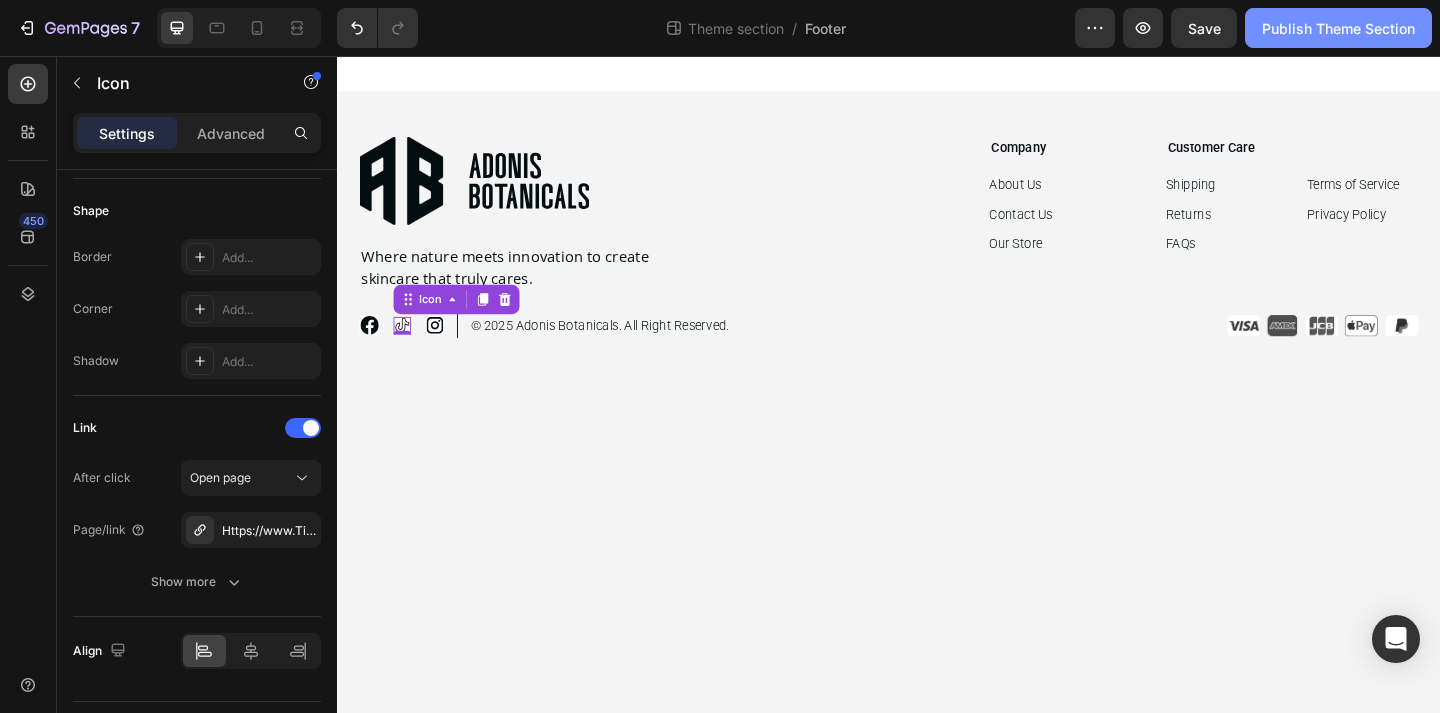 click on "Publish Theme Section" at bounding box center (1338, 28) 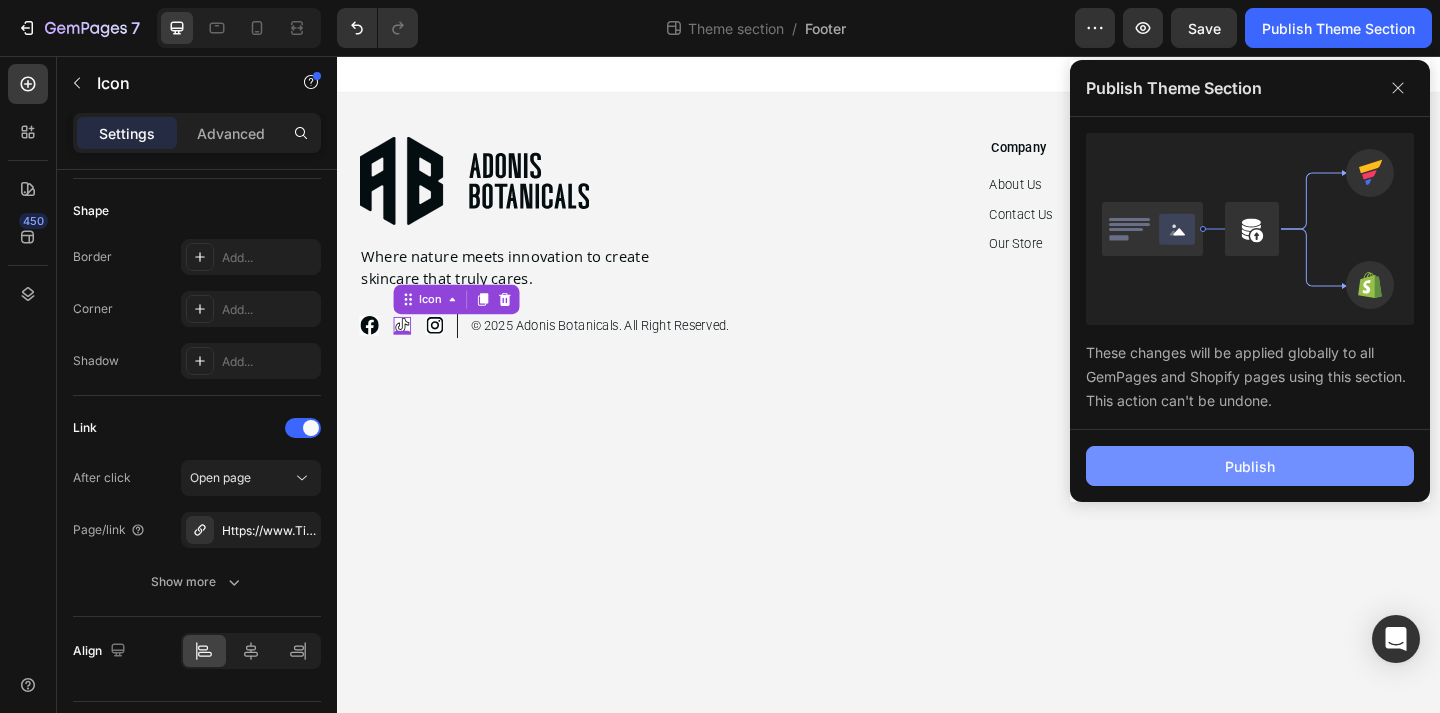 click on "Publish" at bounding box center [1250, 466] 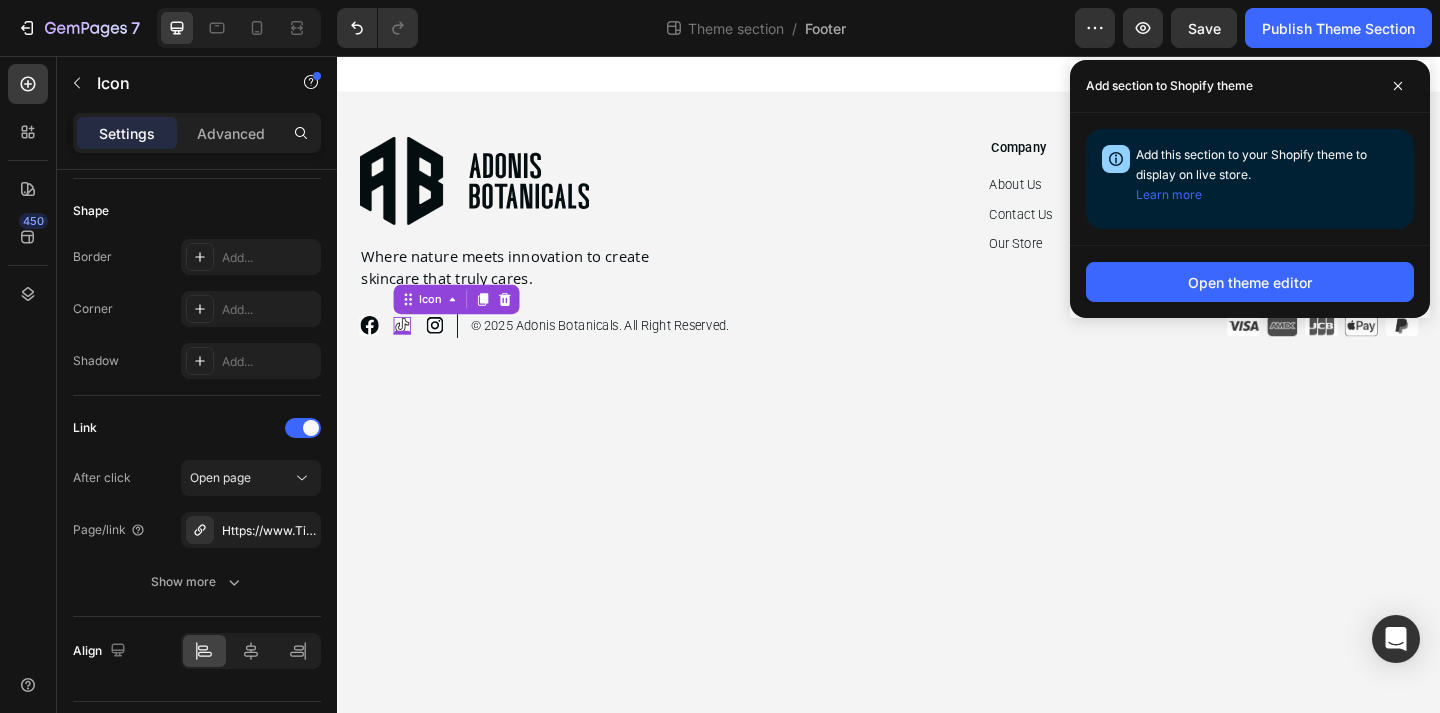 click on "Add section to Shopify theme" at bounding box center [1250, 86] 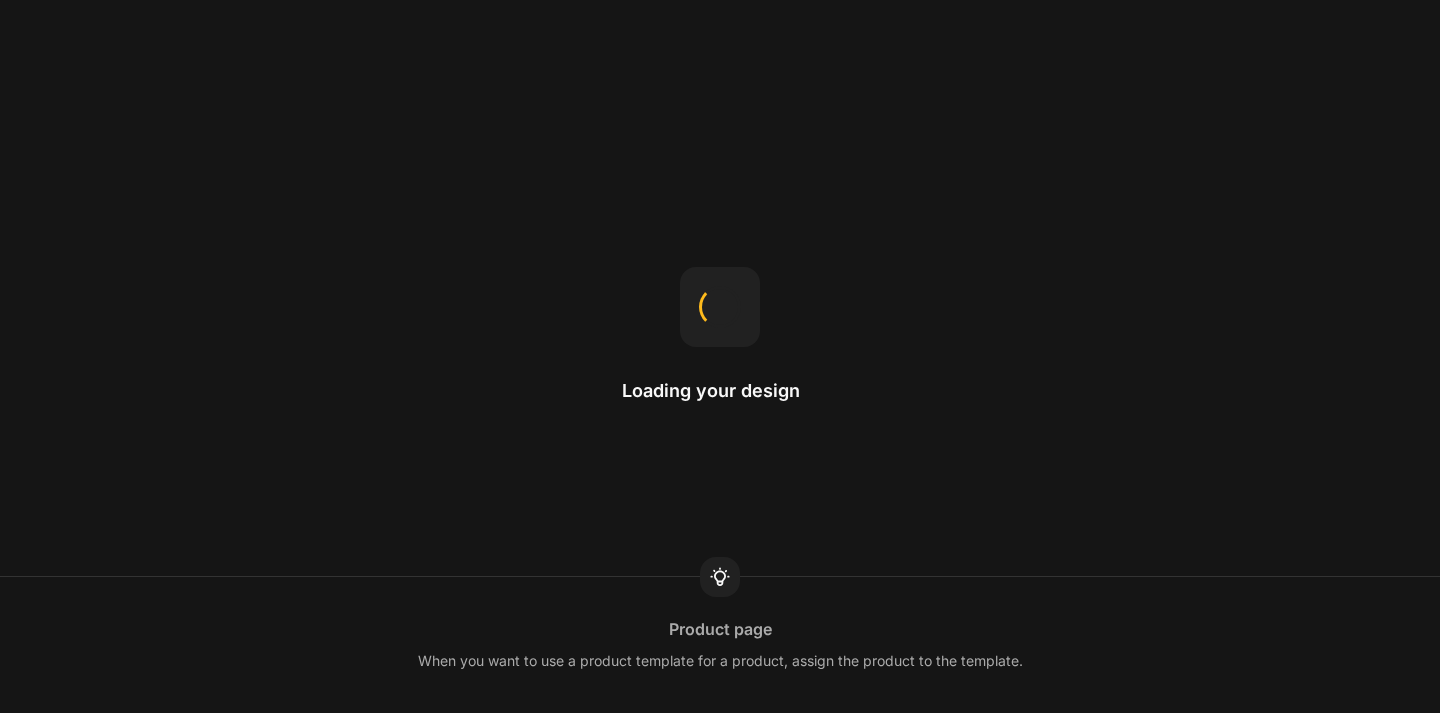 scroll, scrollTop: 0, scrollLeft: 0, axis: both 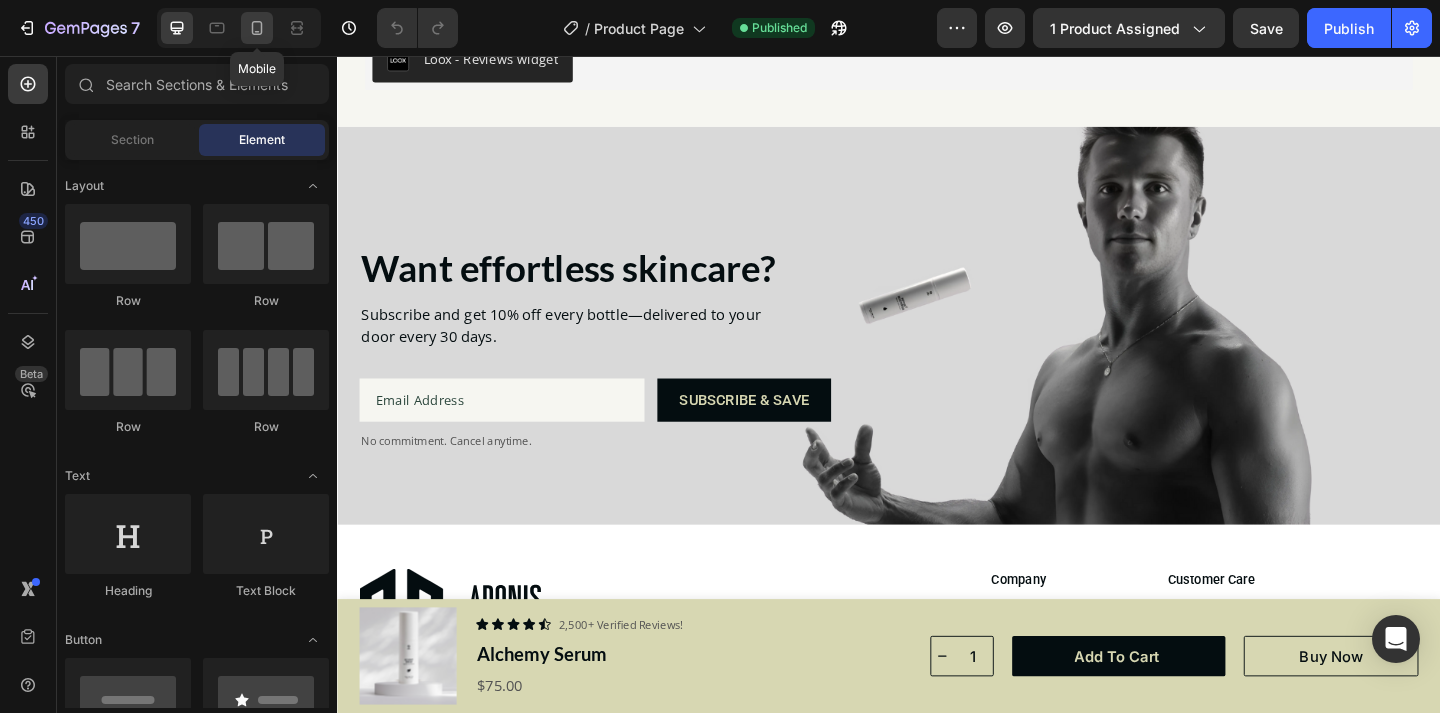 click 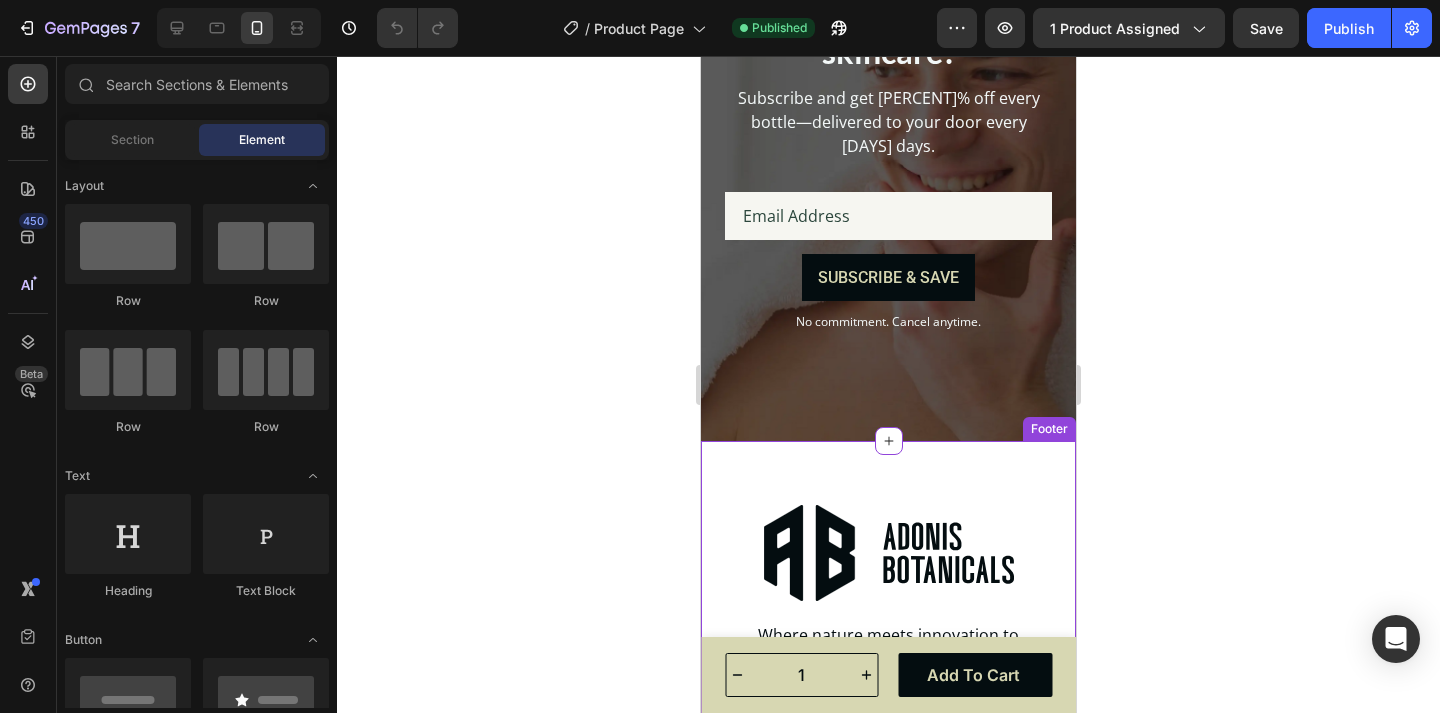 scroll, scrollTop: 7266, scrollLeft: 0, axis: vertical 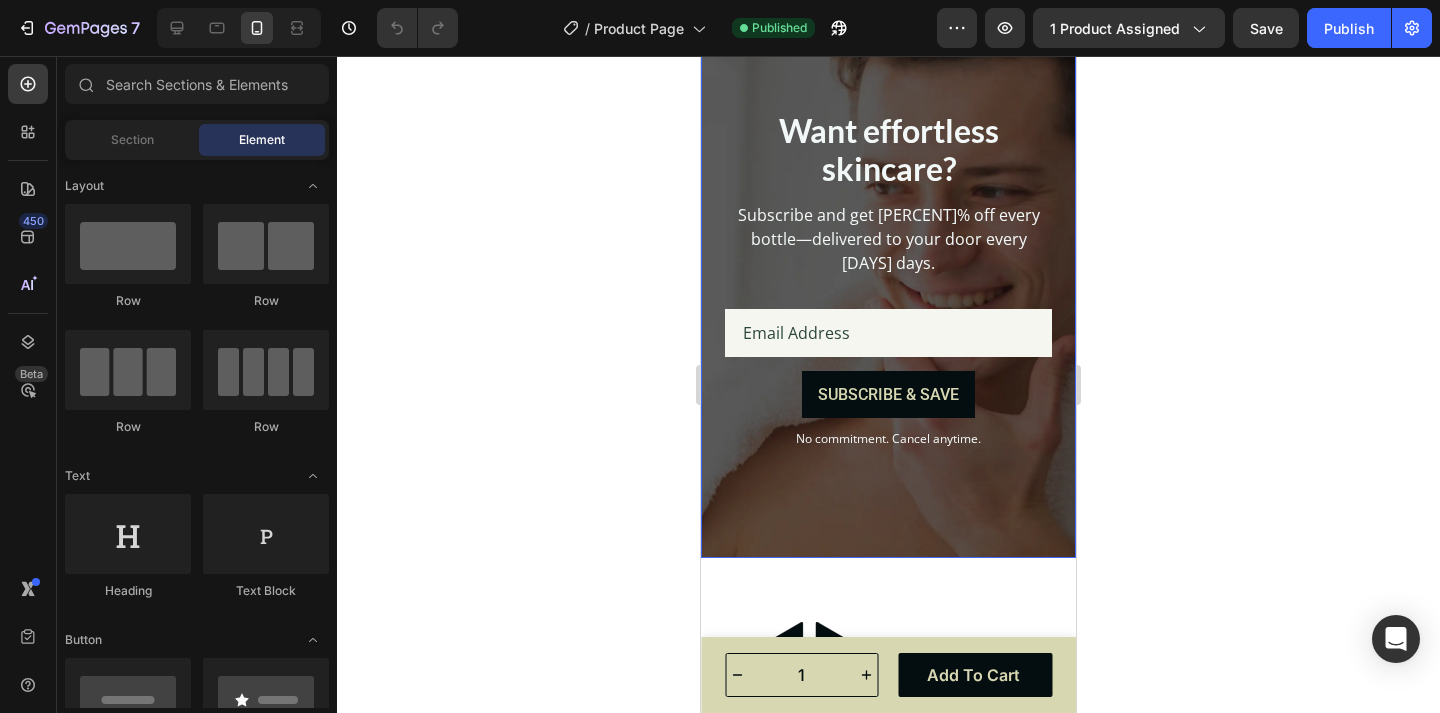 click at bounding box center (888, 279) 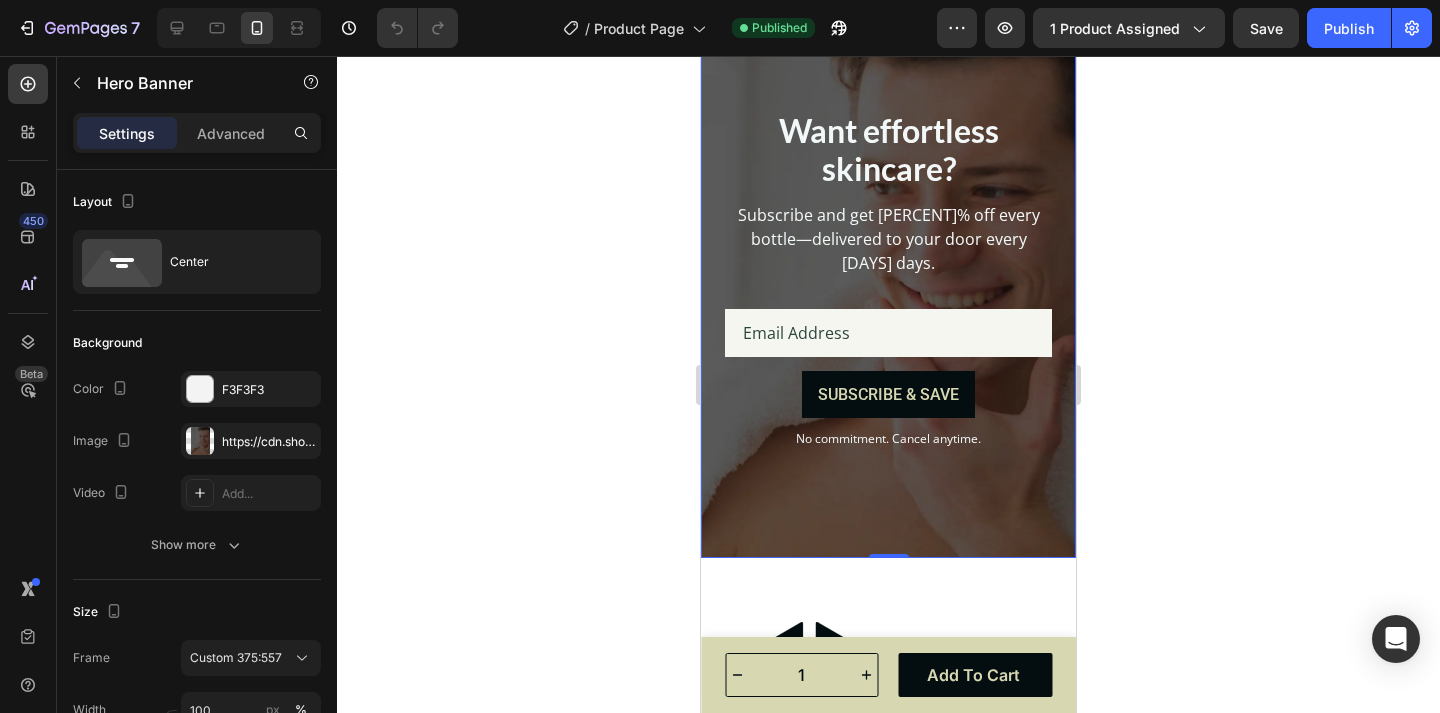 click at bounding box center (888, 279) 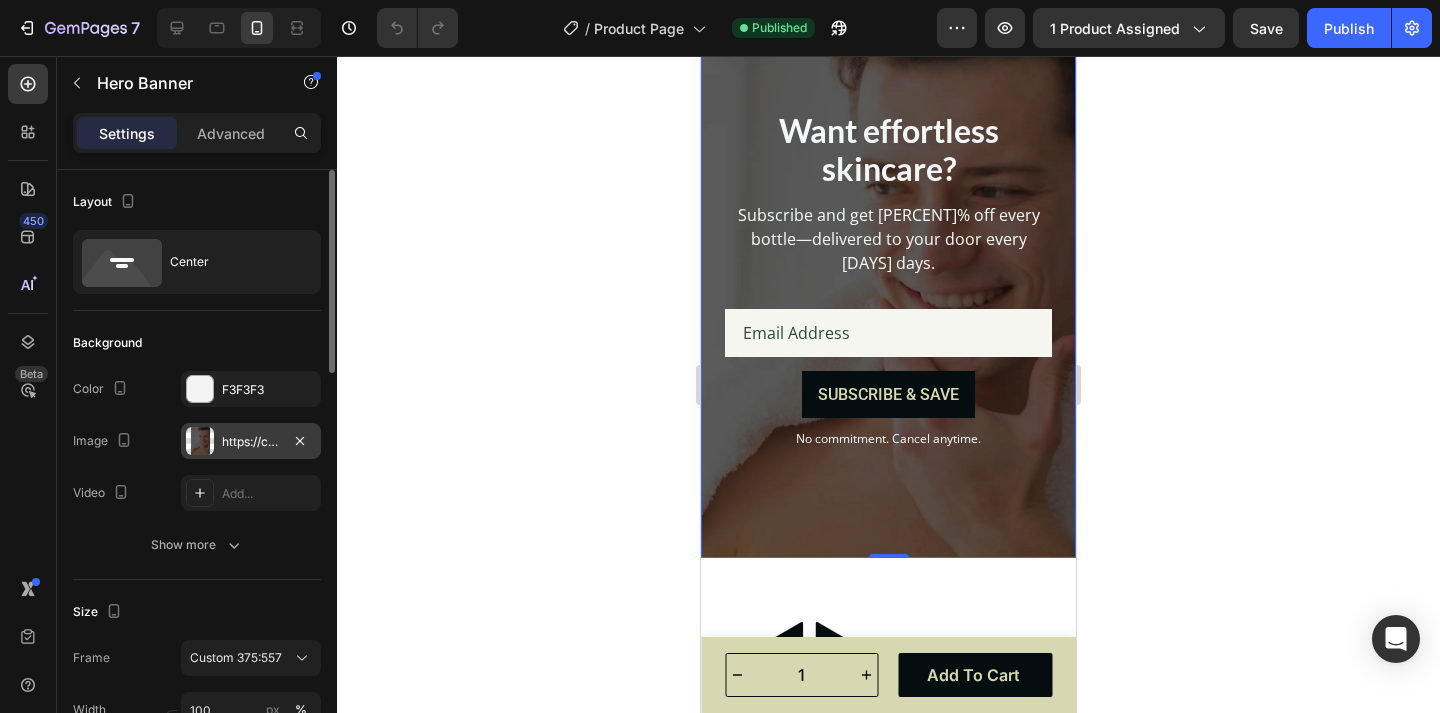 click on "https://cdn.shopify.com/s/files/1/0928/7096/7667/files/gempages_570278955106435911-ac802a5d-a470-47ee-8018-4da8a85de64a.webp" at bounding box center [251, 442] 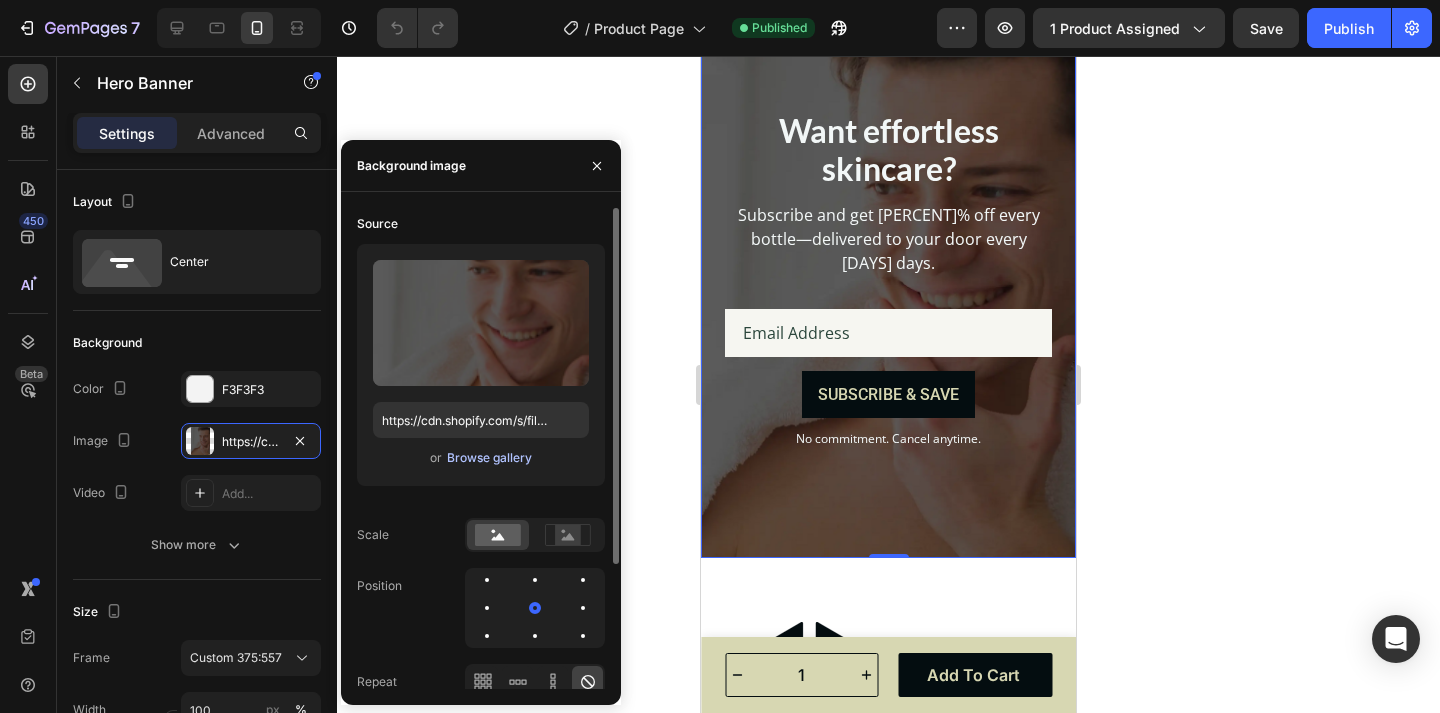 click on "Browse gallery" at bounding box center (489, 458) 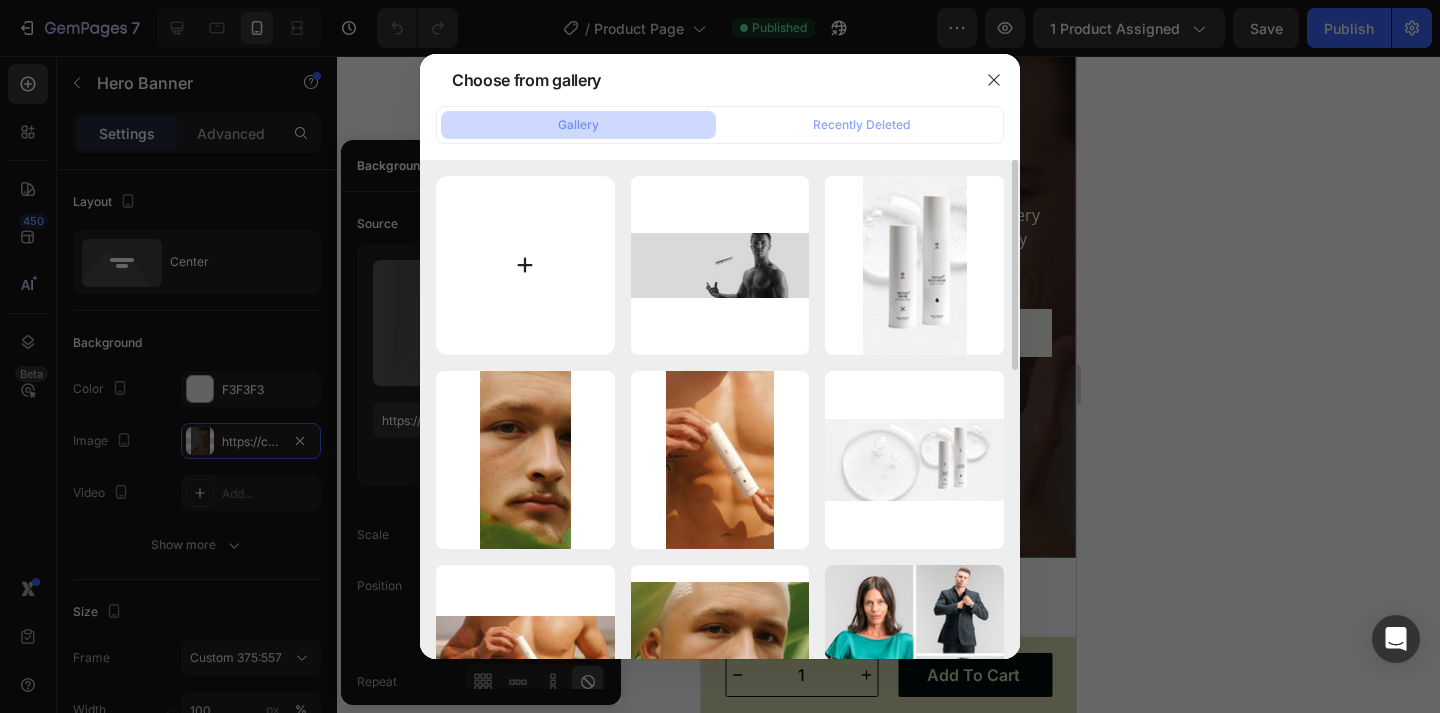 click at bounding box center [525, 265] 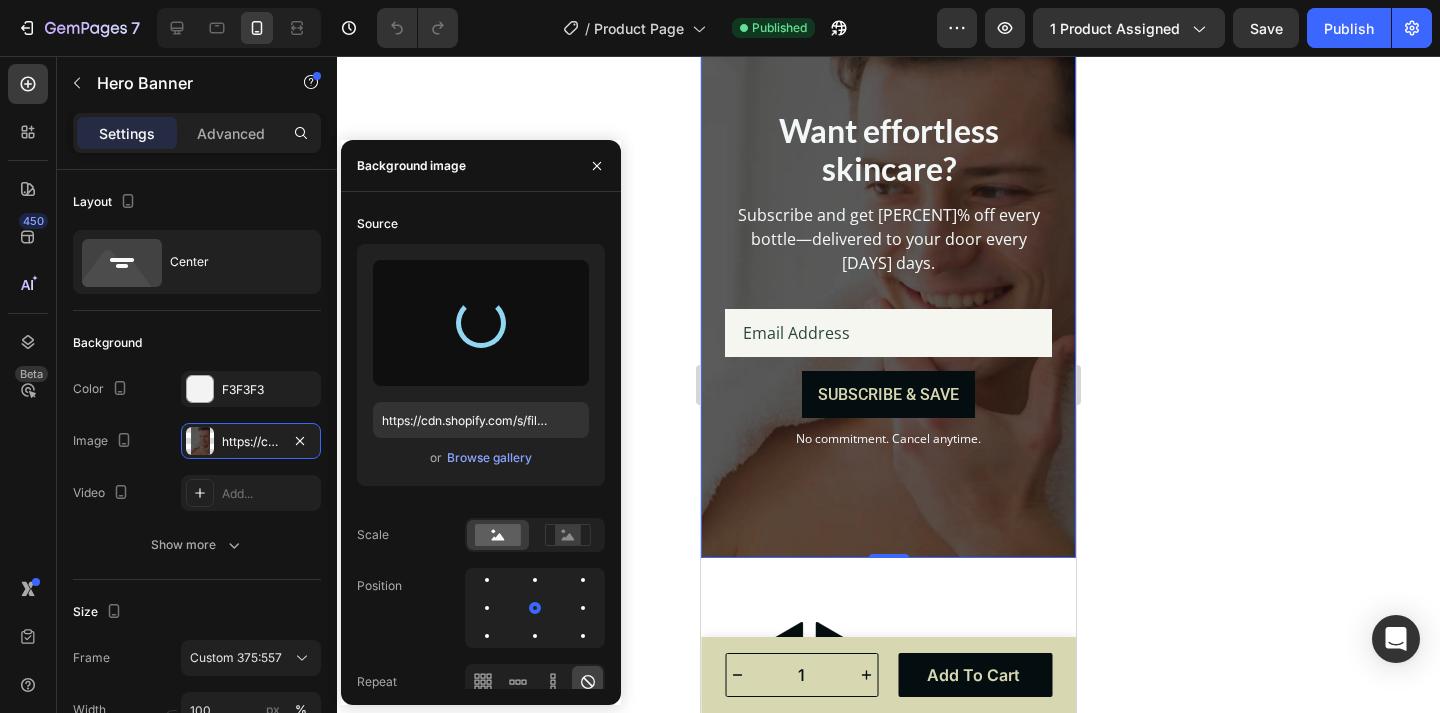type on "https://cdn.shopify.com/s/files/1/0928/7096/7667/files/gempages_570278955106435911-b5b8f69a-4cd6-43e9-b02a-56d35a583a8a.png" 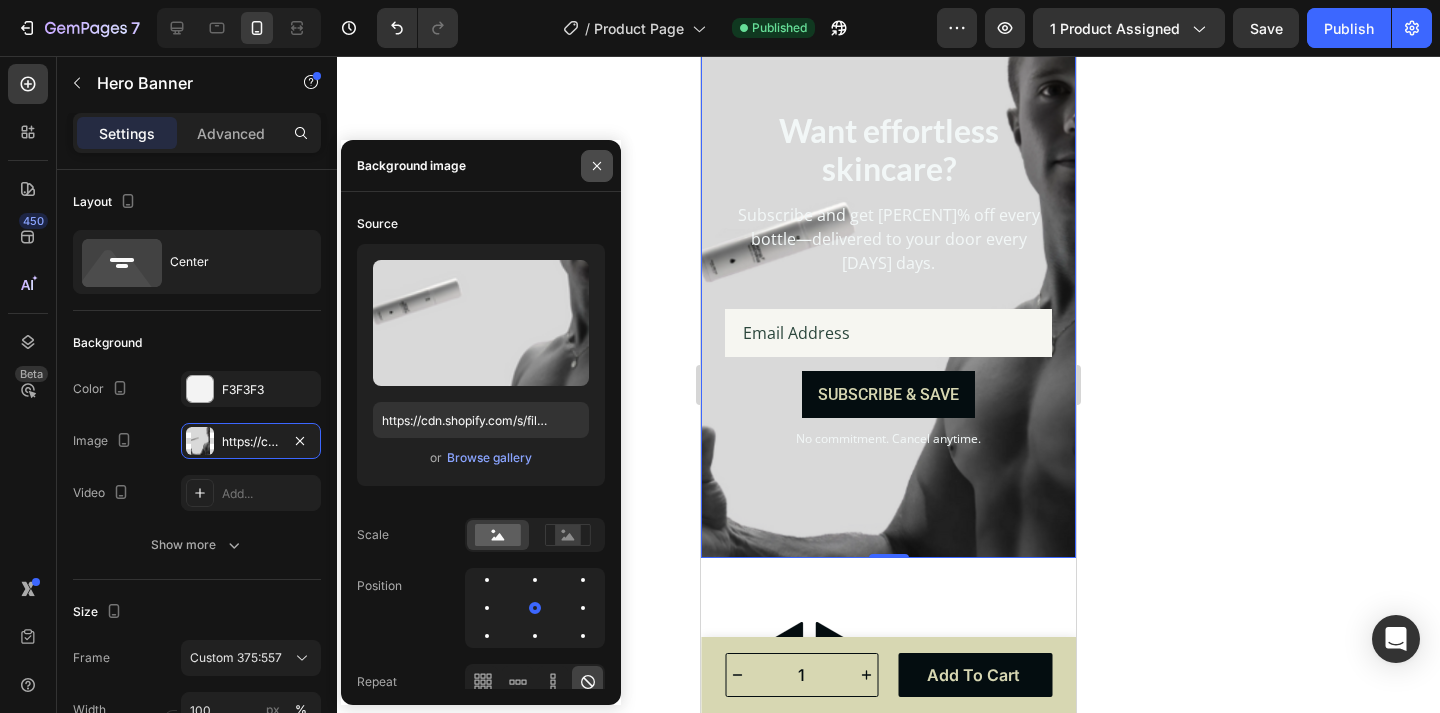 click at bounding box center [597, 166] 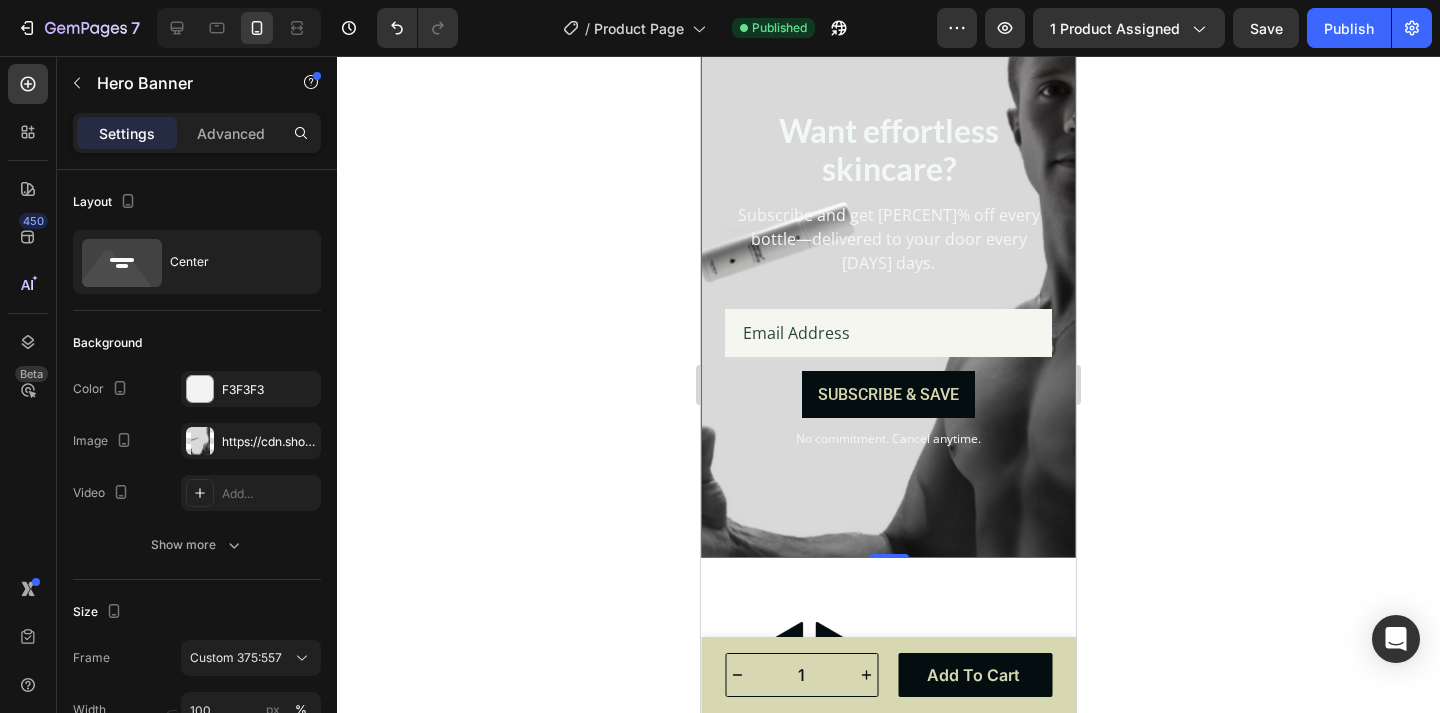 click 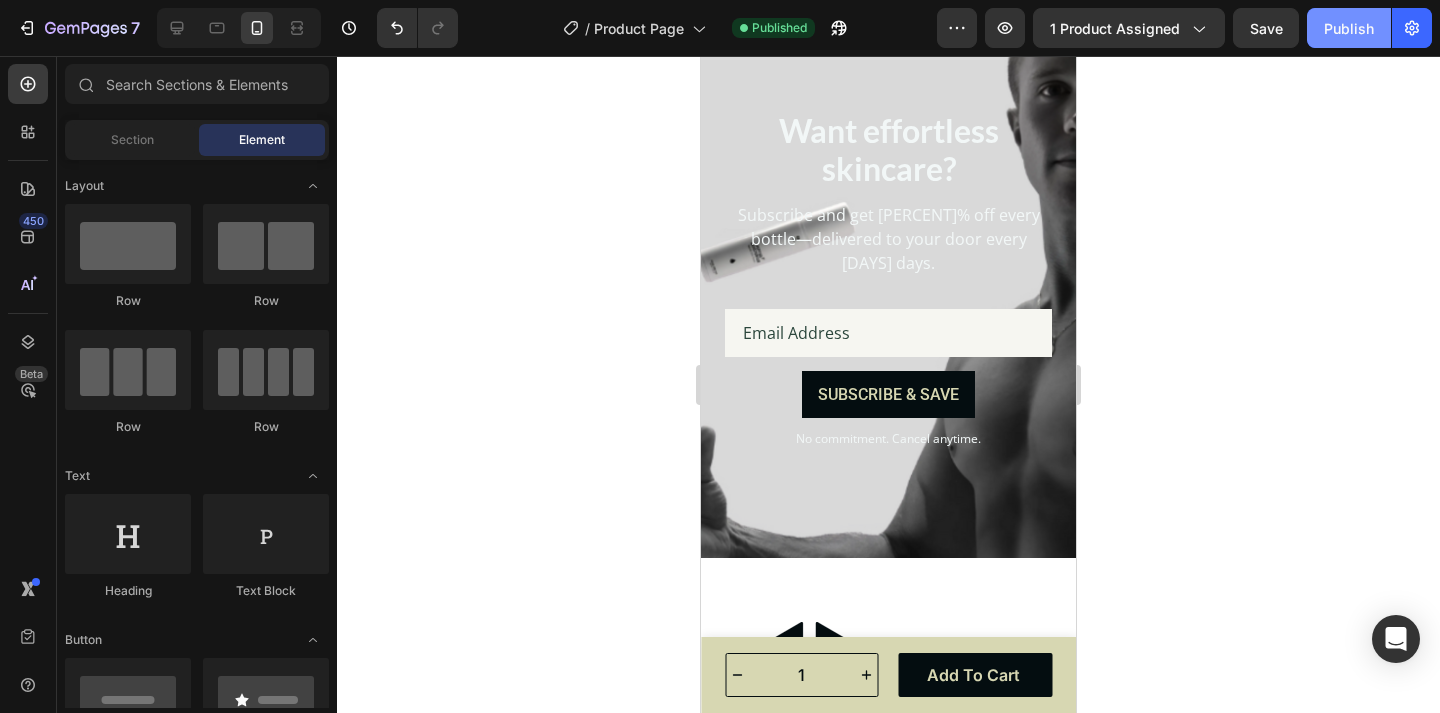 click on "Publish" 